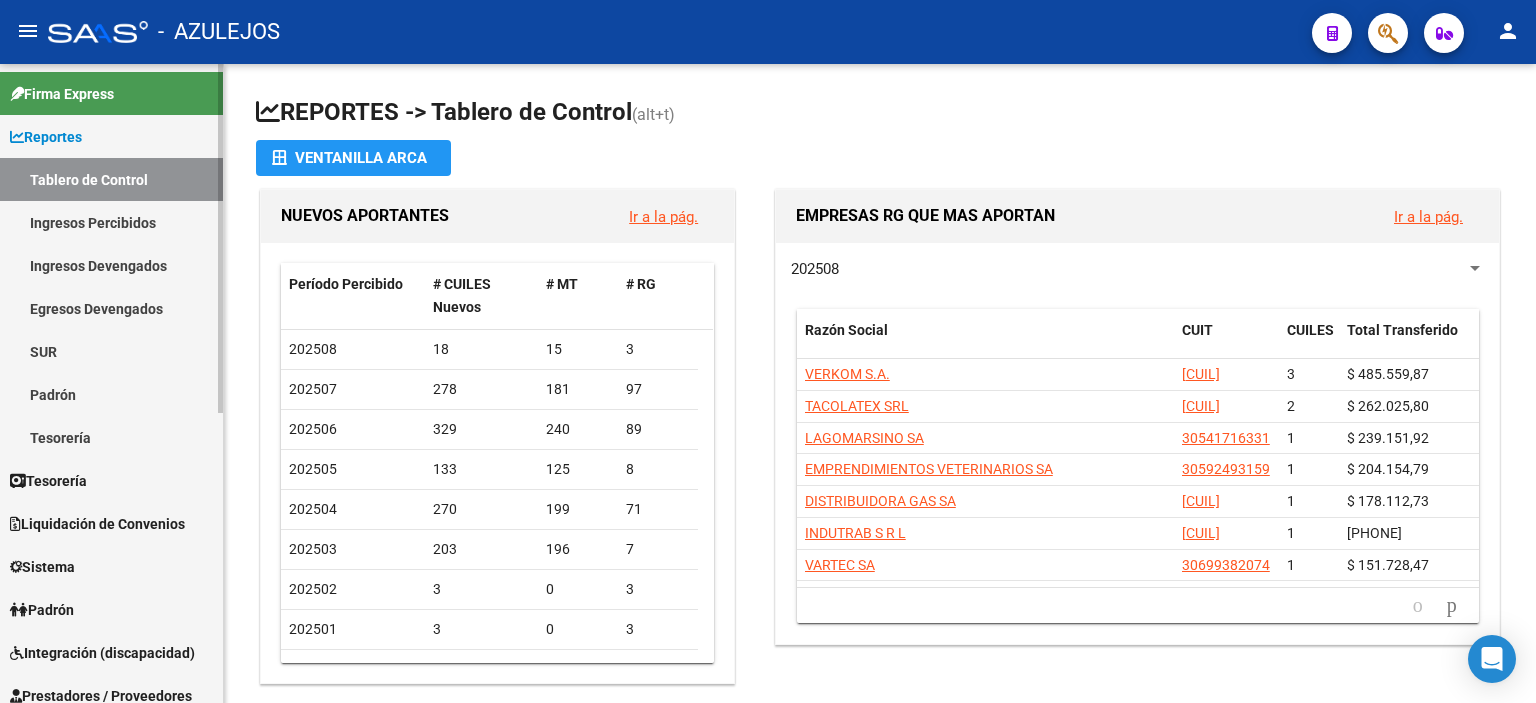 scroll, scrollTop: 0, scrollLeft: 0, axis: both 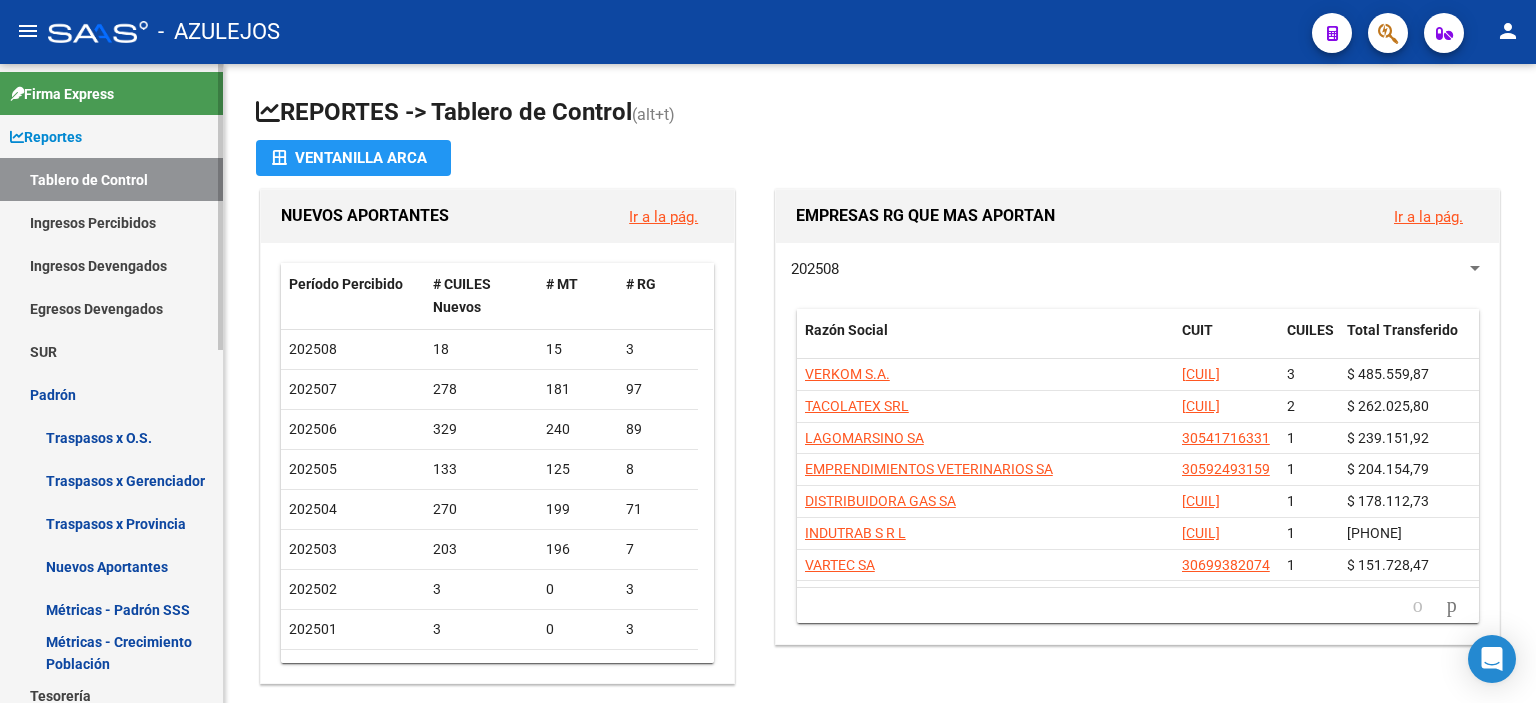 click on "Padrón" at bounding box center (111, 394) 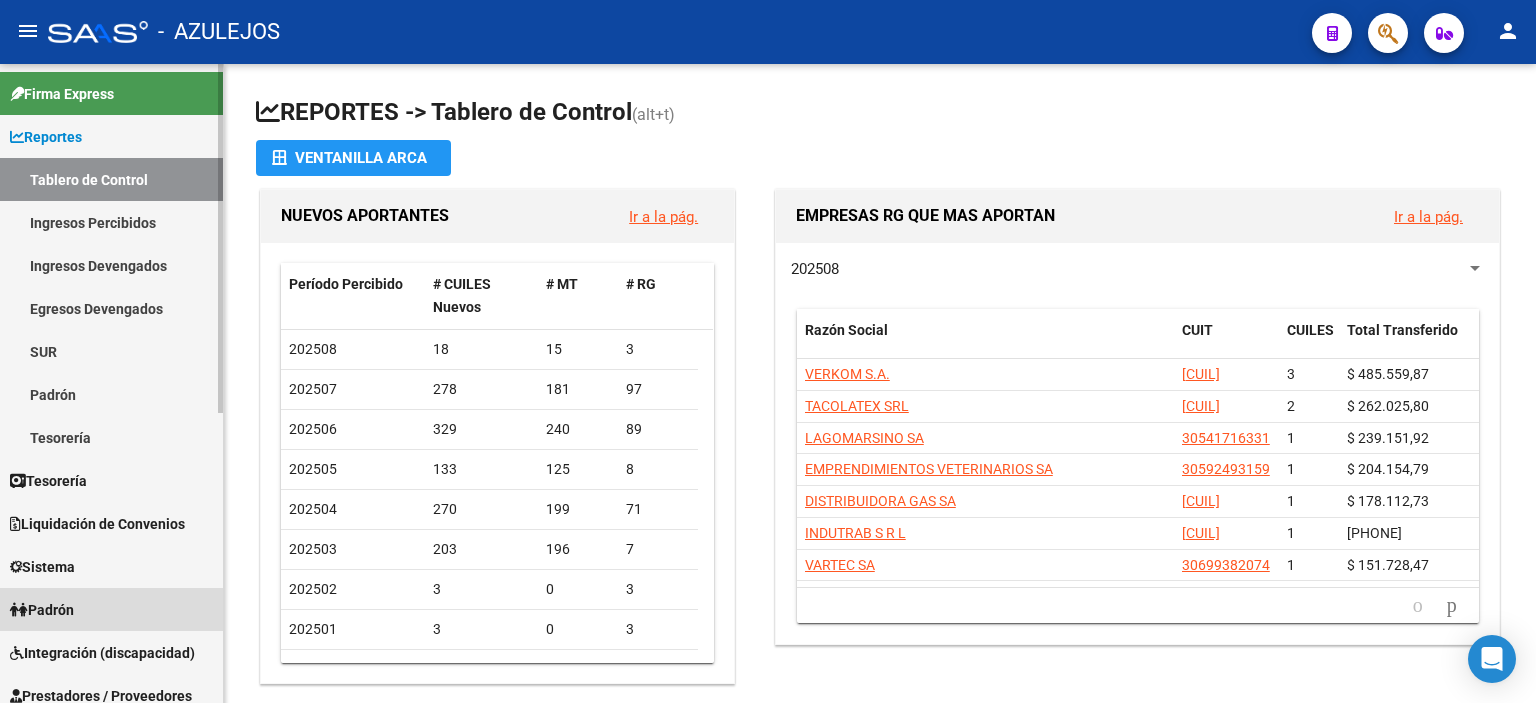 click on "Padrón" at bounding box center (42, 610) 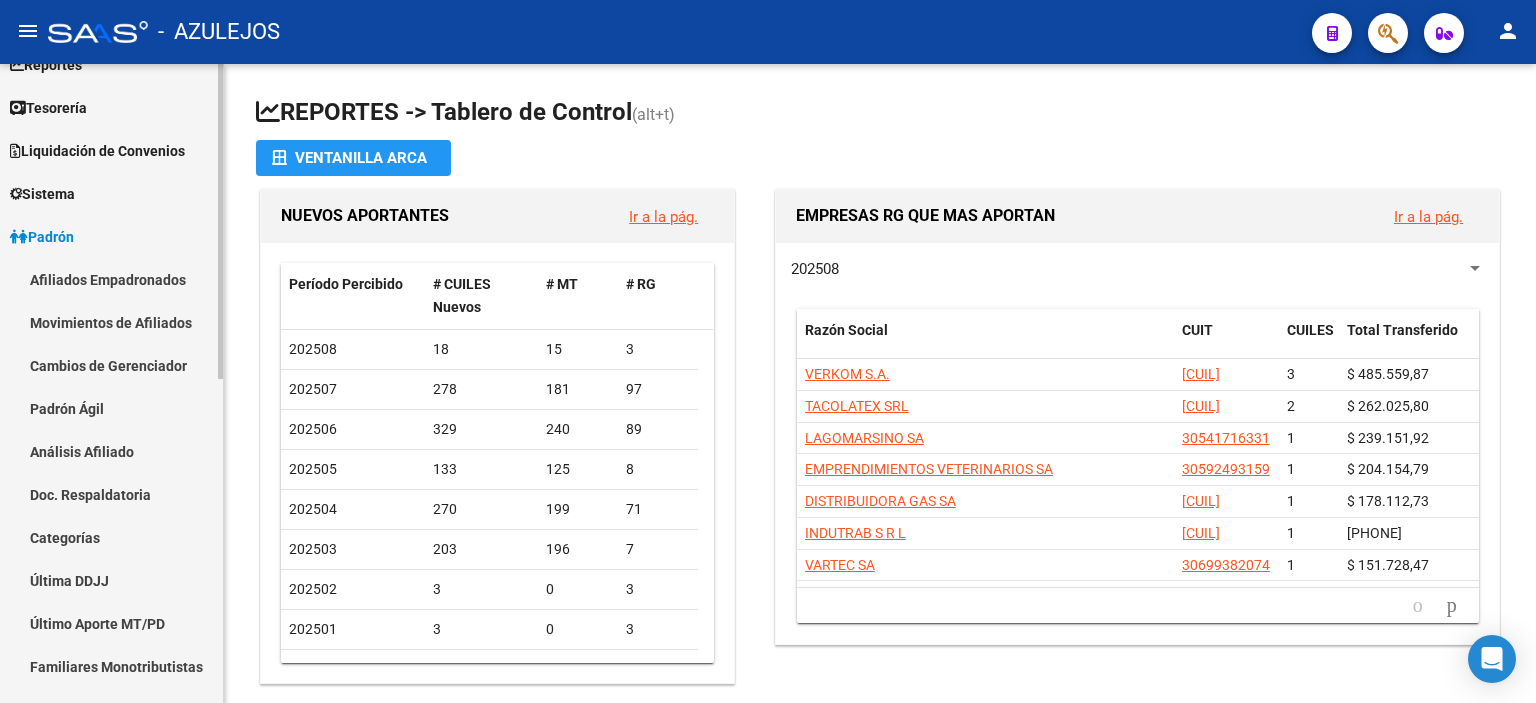 scroll, scrollTop: 100, scrollLeft: 0, axis: vertical 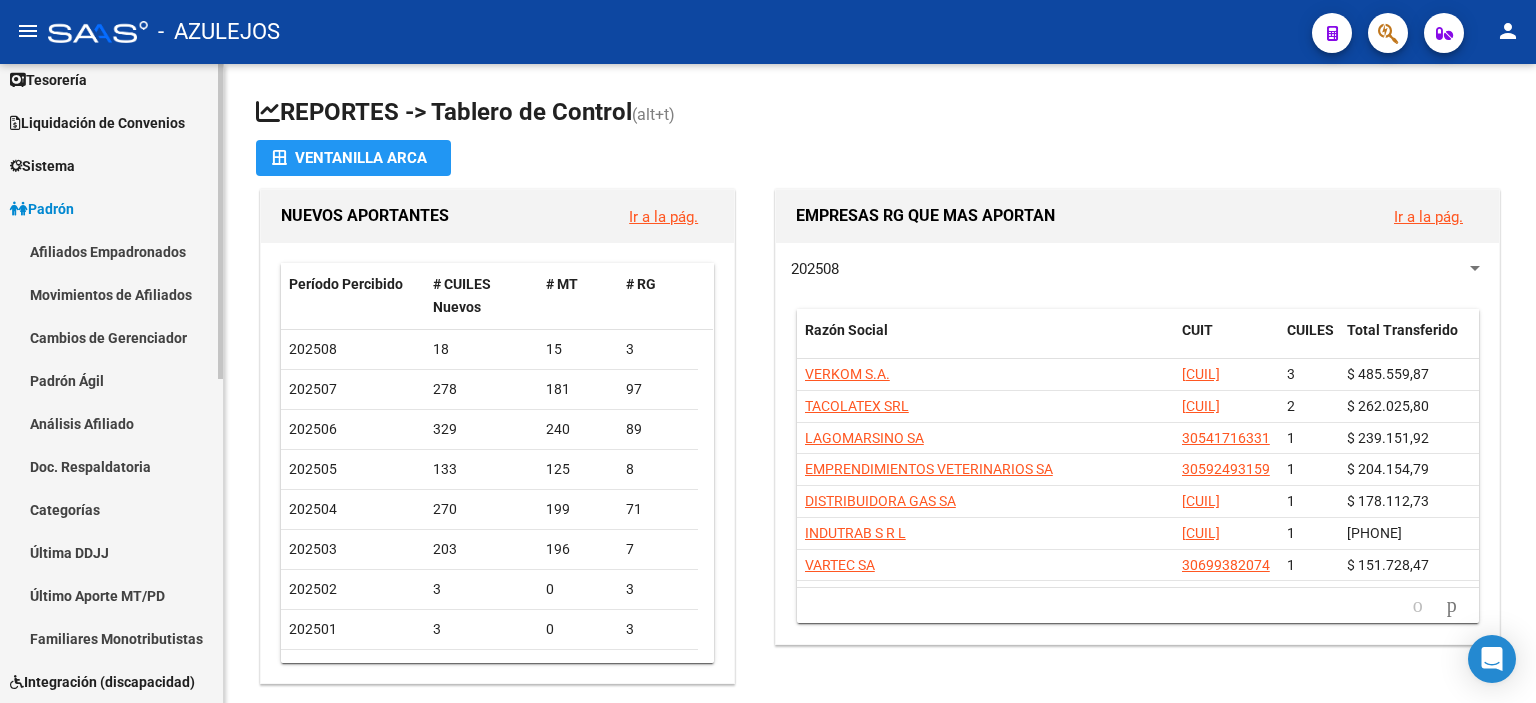click on "Análisis Afiliado" at bounding box center [111, 423] 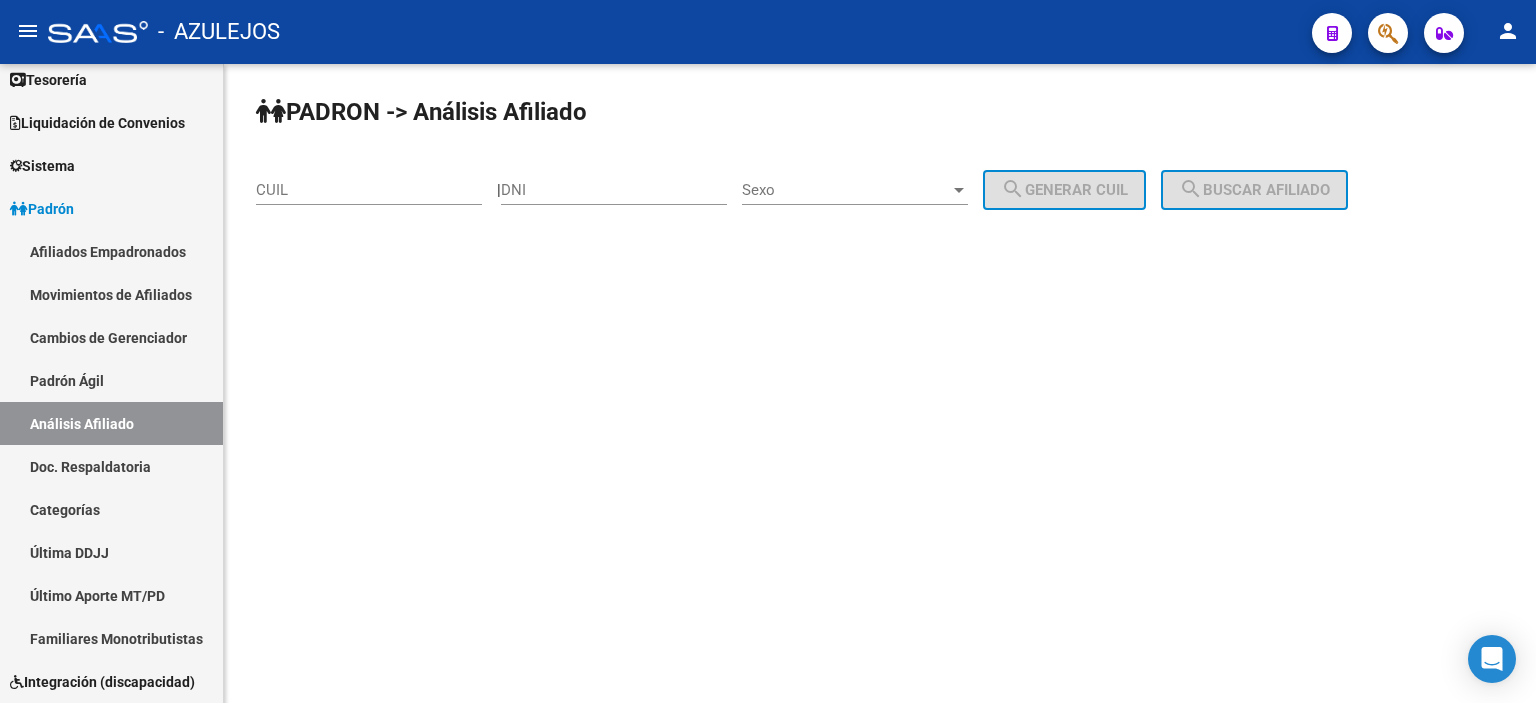 click on "DNI" at bounding box center (614, 190) 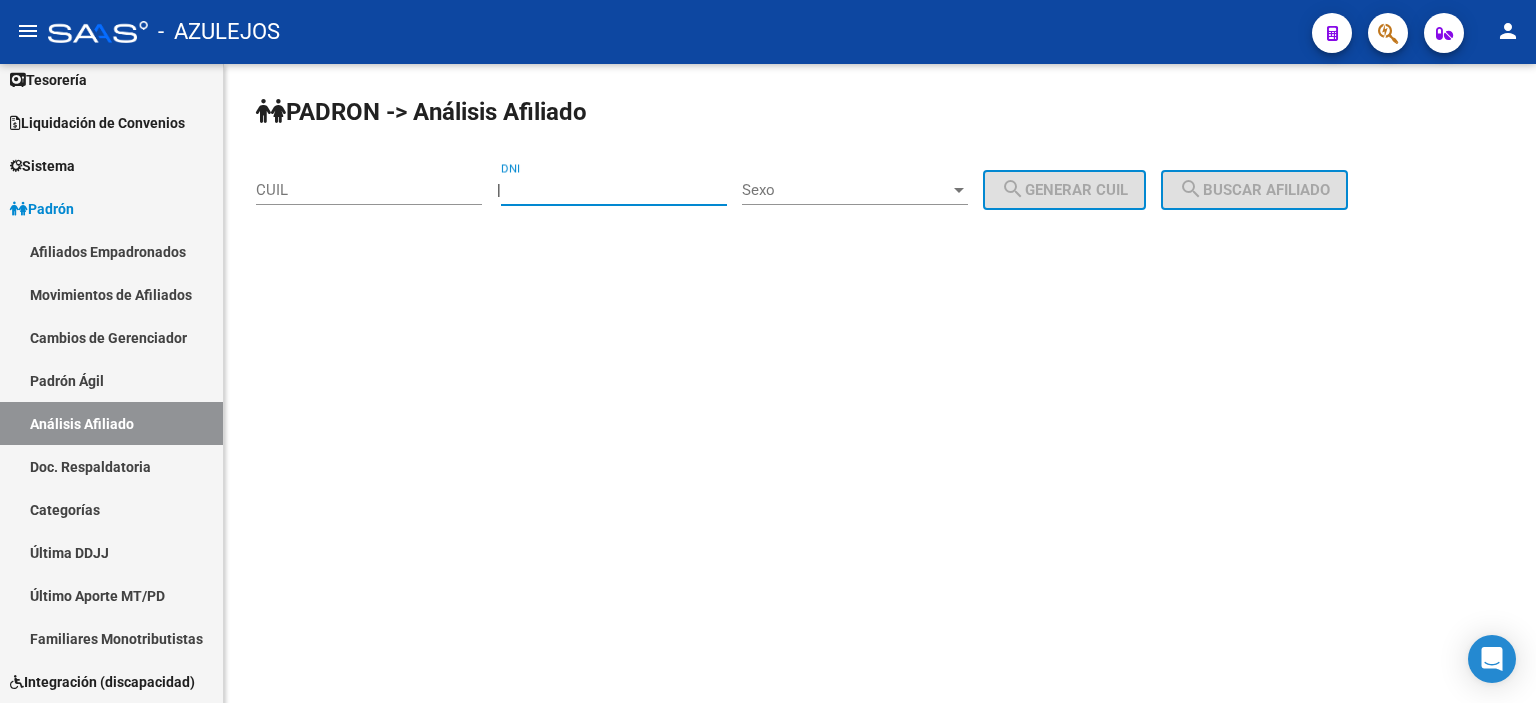 type on "[CUIL]" 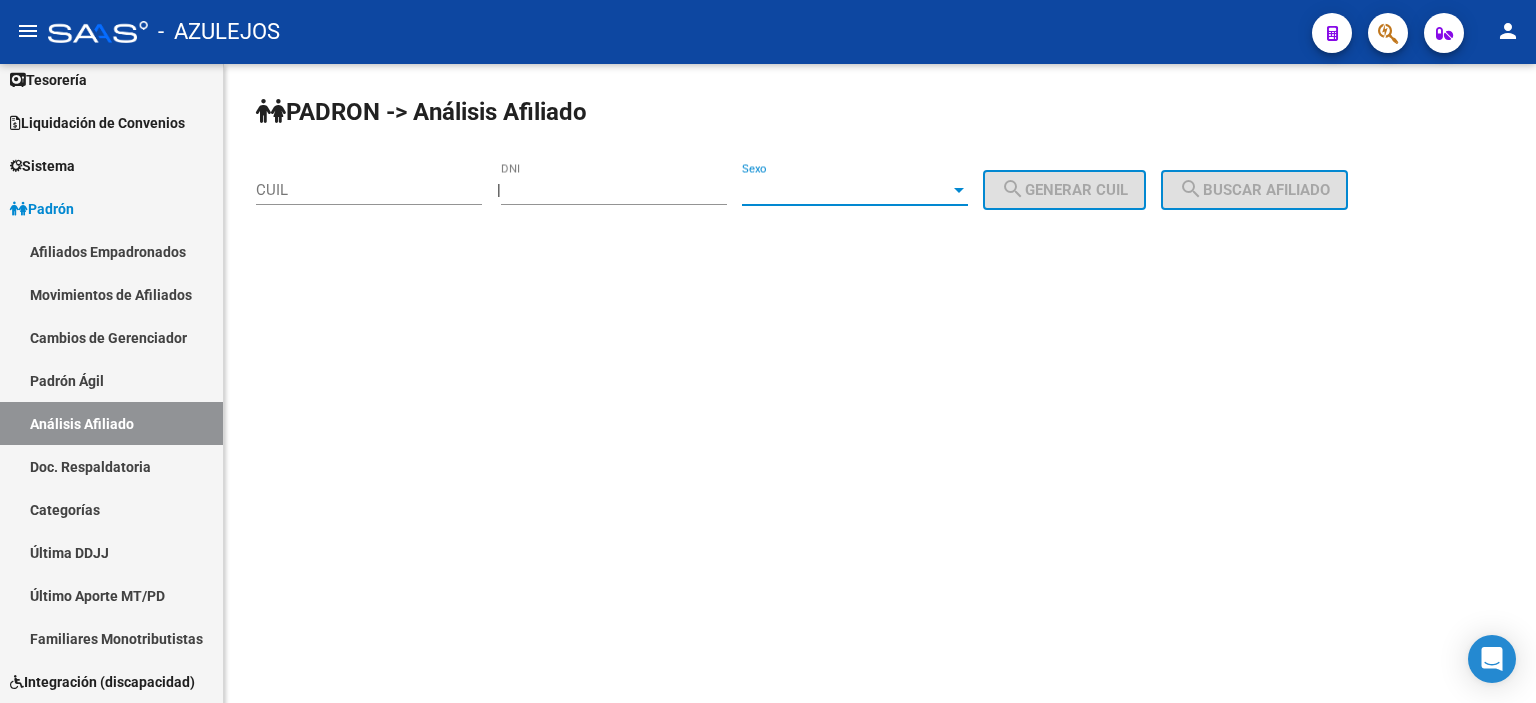 click on "Sexo" at bounding box center [846, 190] 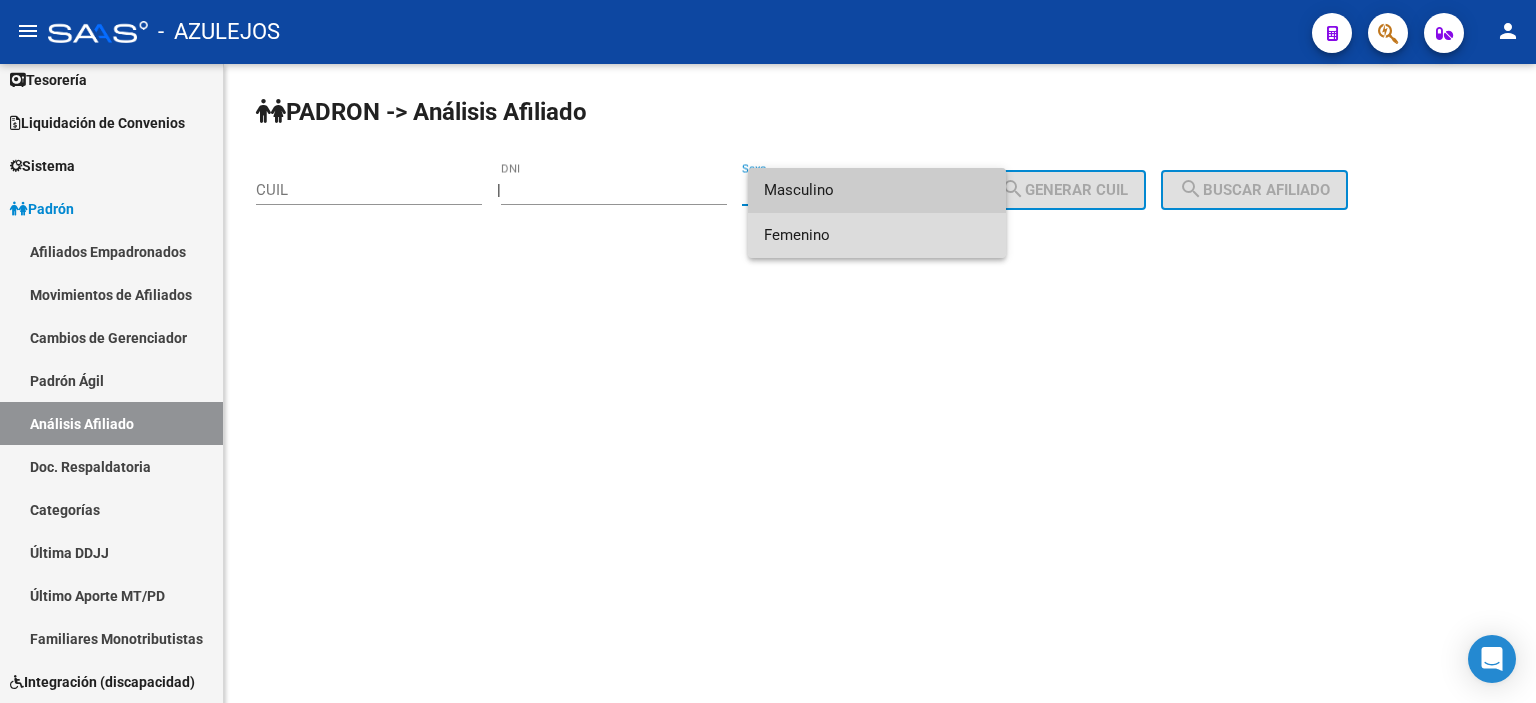 click on "Femenino" at bounding box center [877, 235] 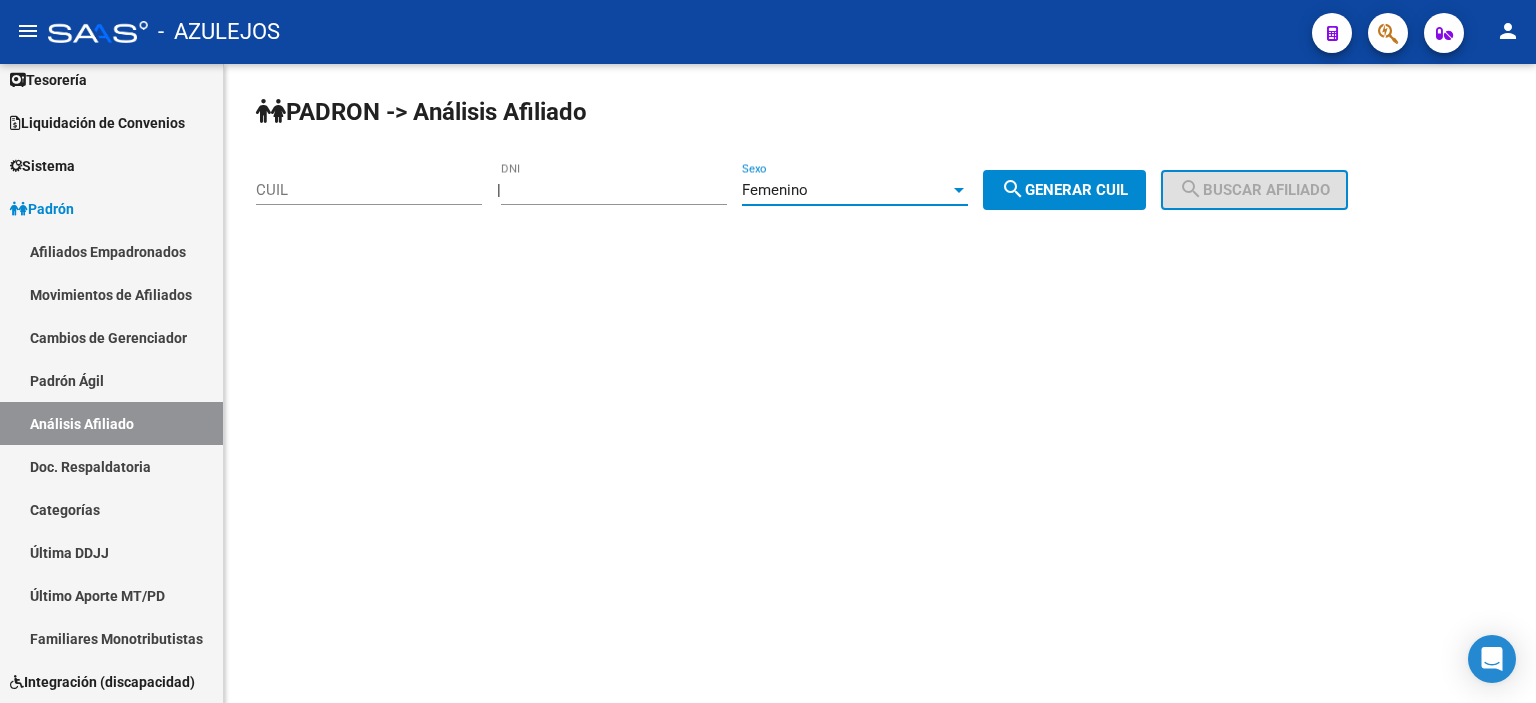 click on "search  Generar CUIL" 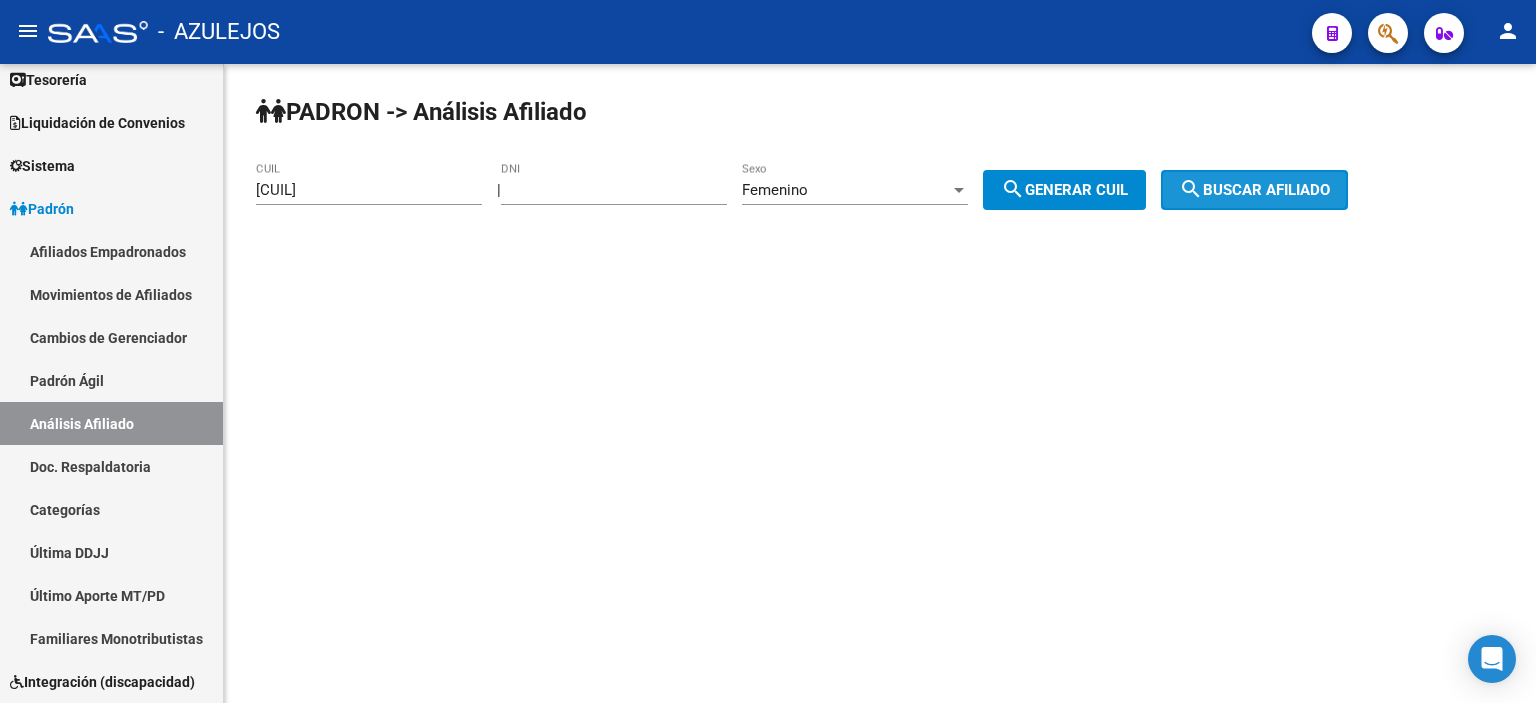 click on "search  Buscar afiliado" 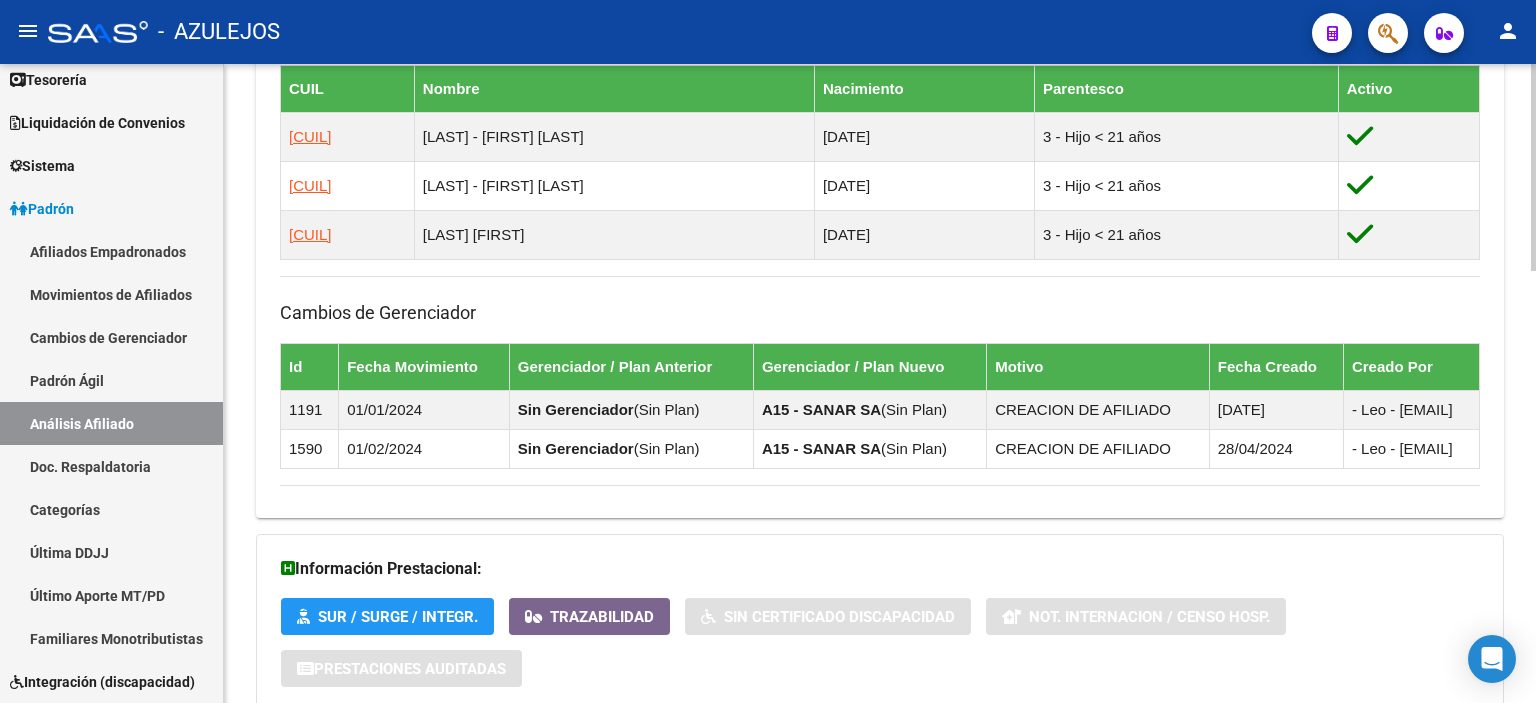 scroll, scrollTop: 1331, scrollLeft: 0, axis: vertical 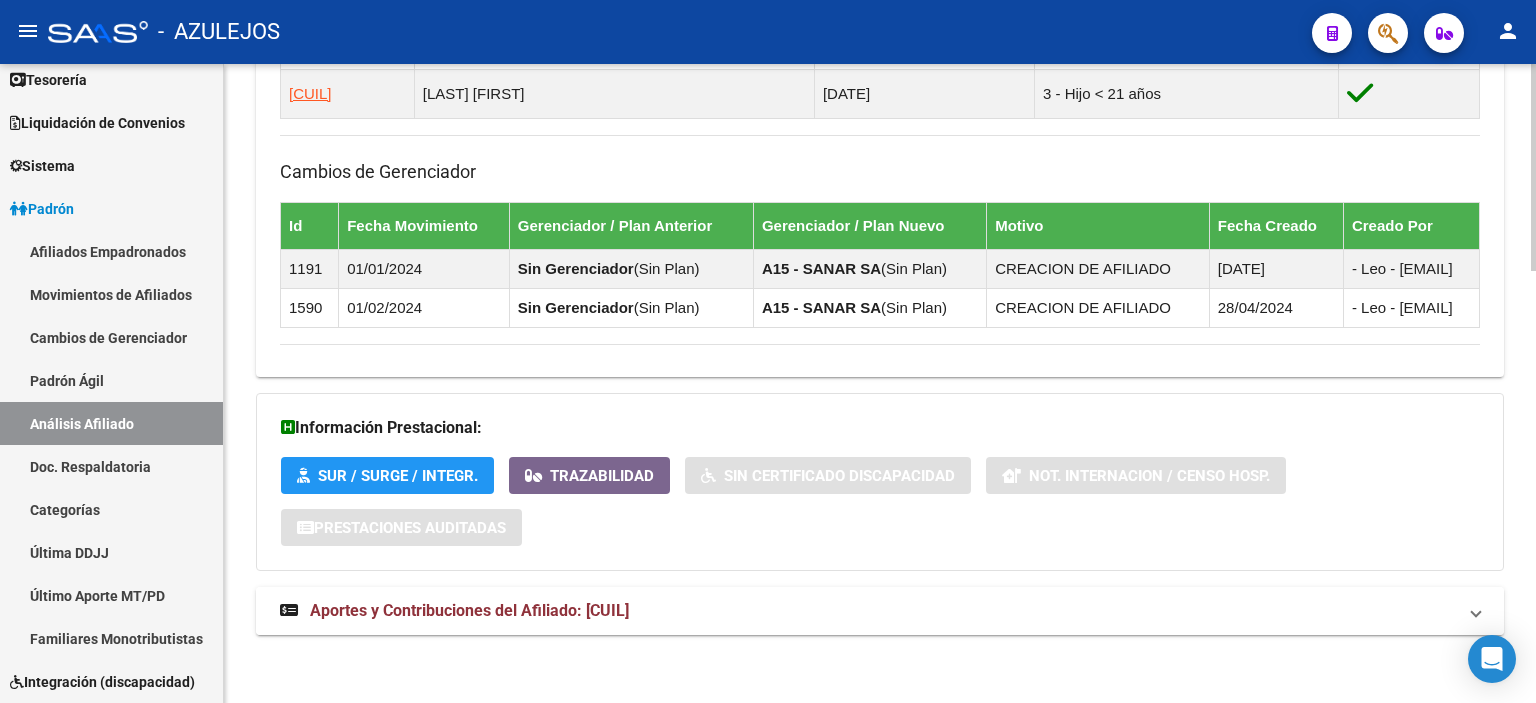 click on "Aportes y Contribuciones del Afiliado: [CUIL]" at bounding box center [469, 610] 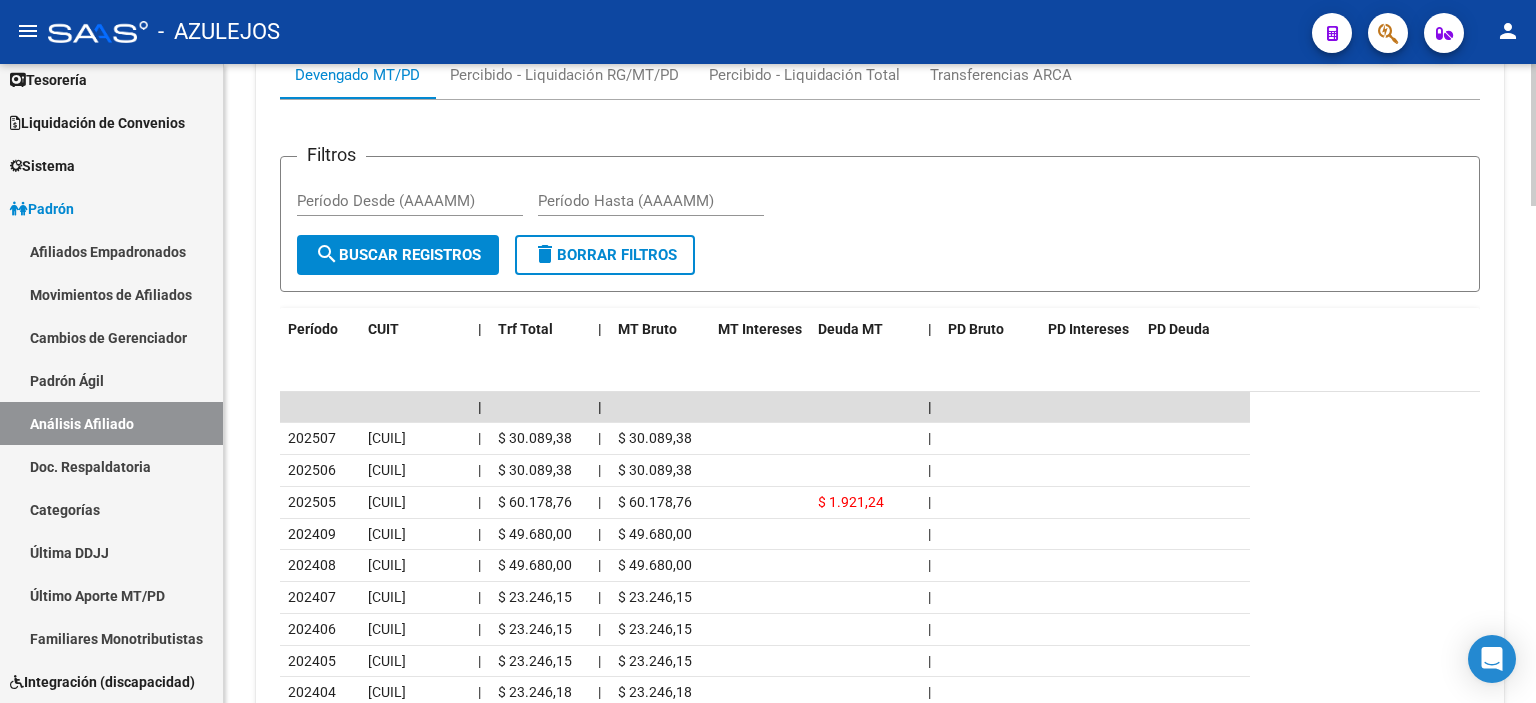 scroll, scrollTop: 1431, scrollLeft: 0, axis: vertical 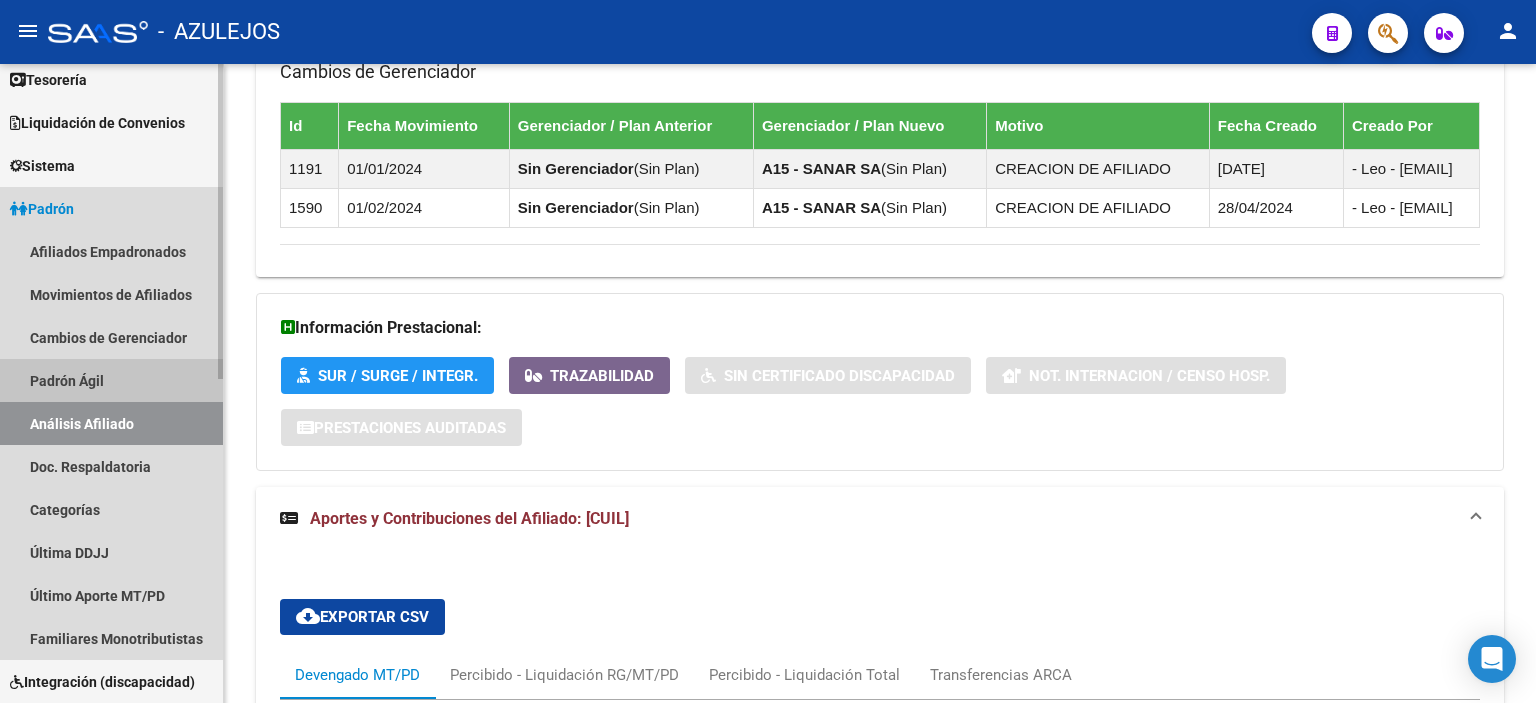 click on "Padrón Ágil" at bounding box center [111, 380] 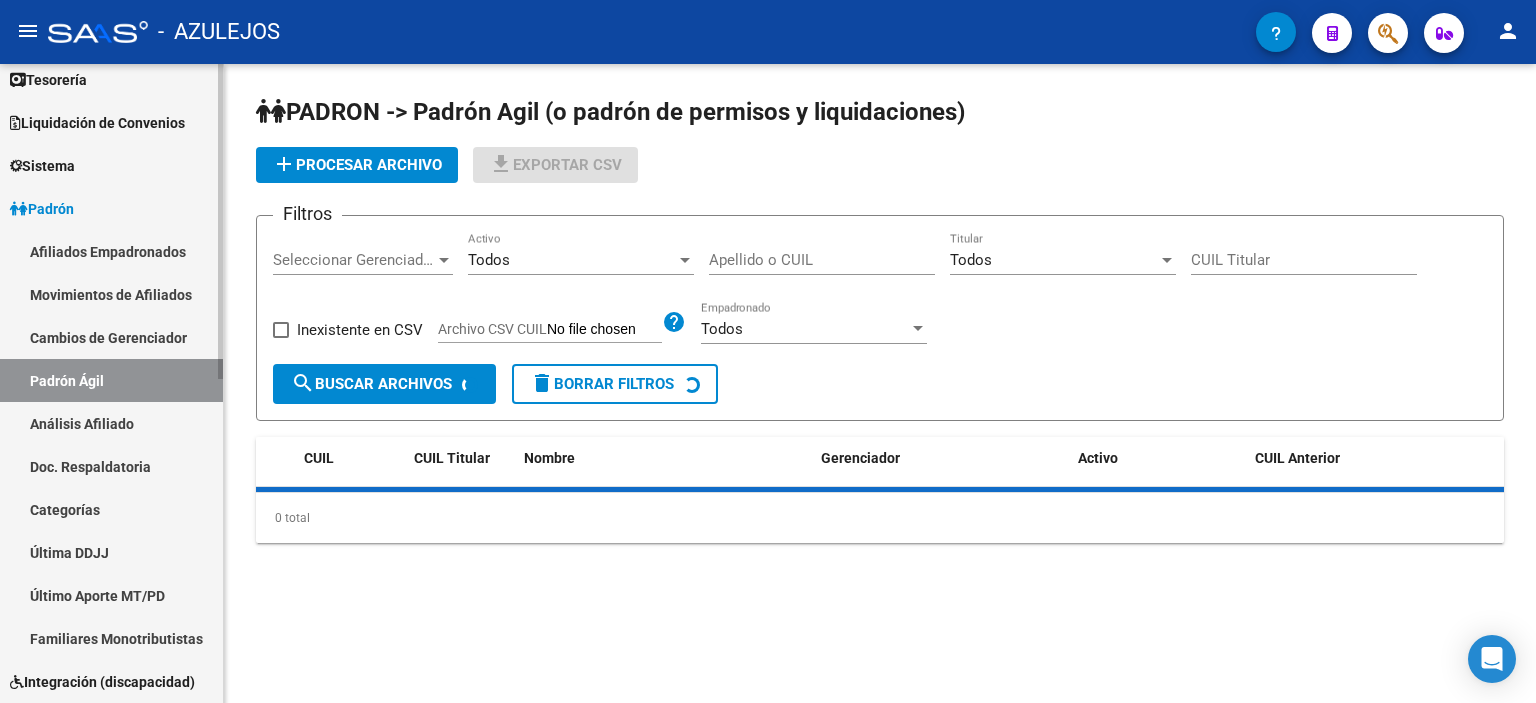 scroll, scrollTop: 0, scrollLeft: 0, axis: both 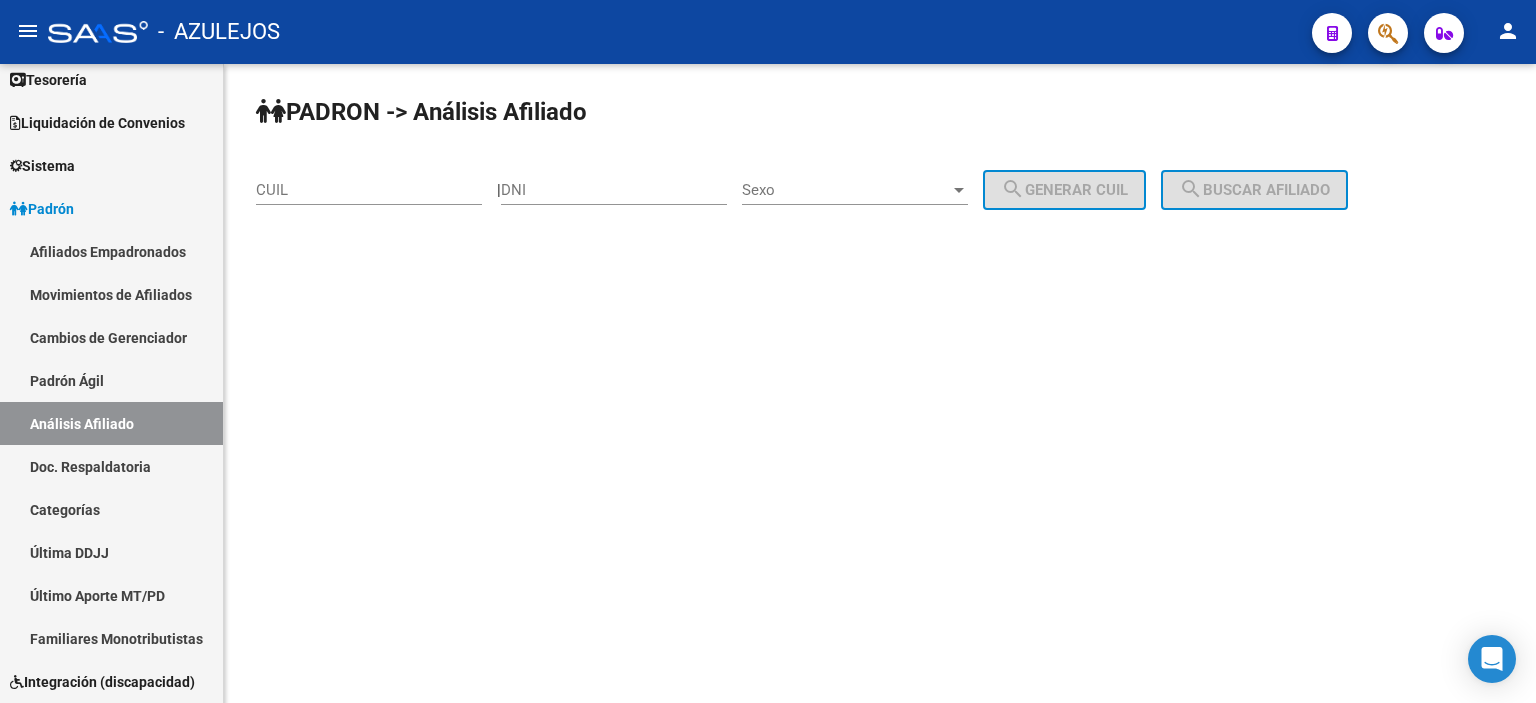 click on "DNI" at bounding box center (614, 190) 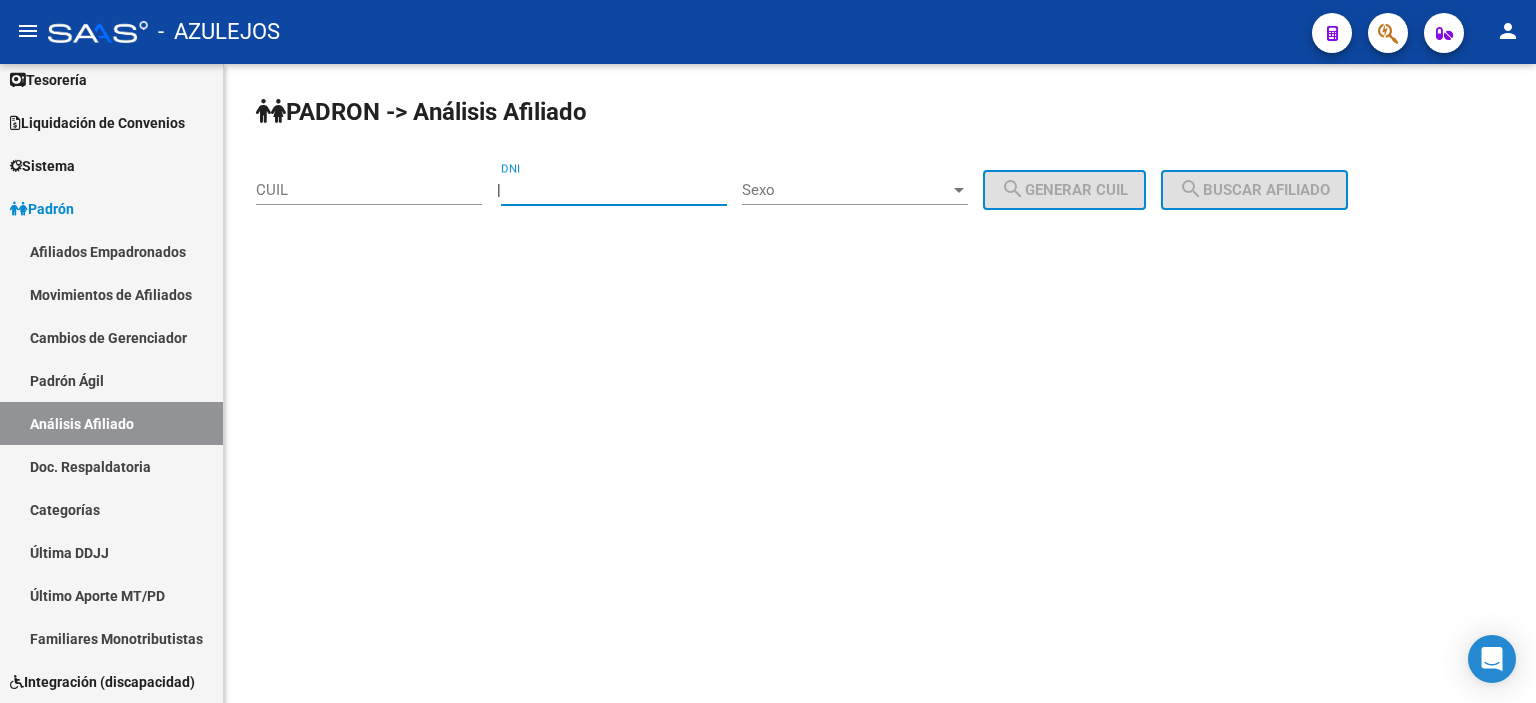 type on "[CUIL]" 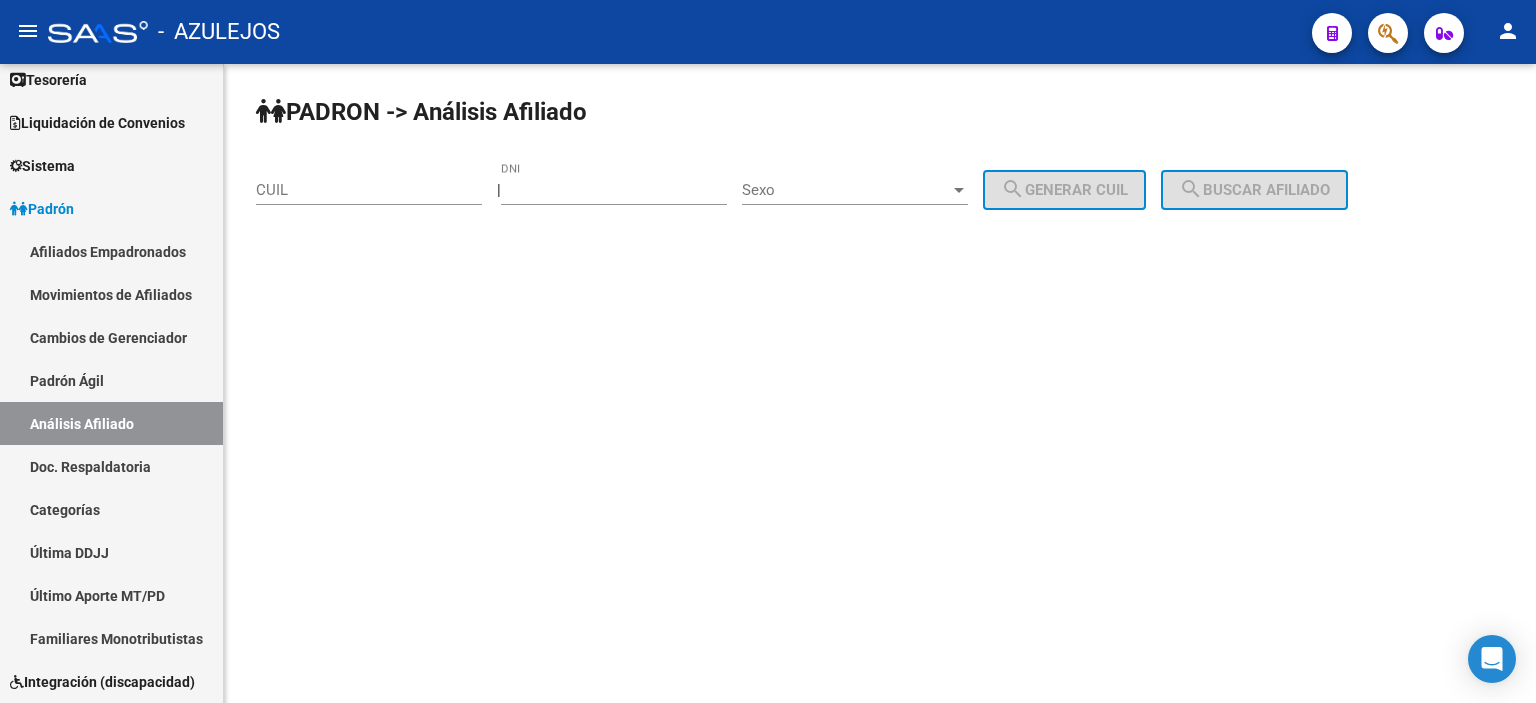 click on "Sexo Sexo" 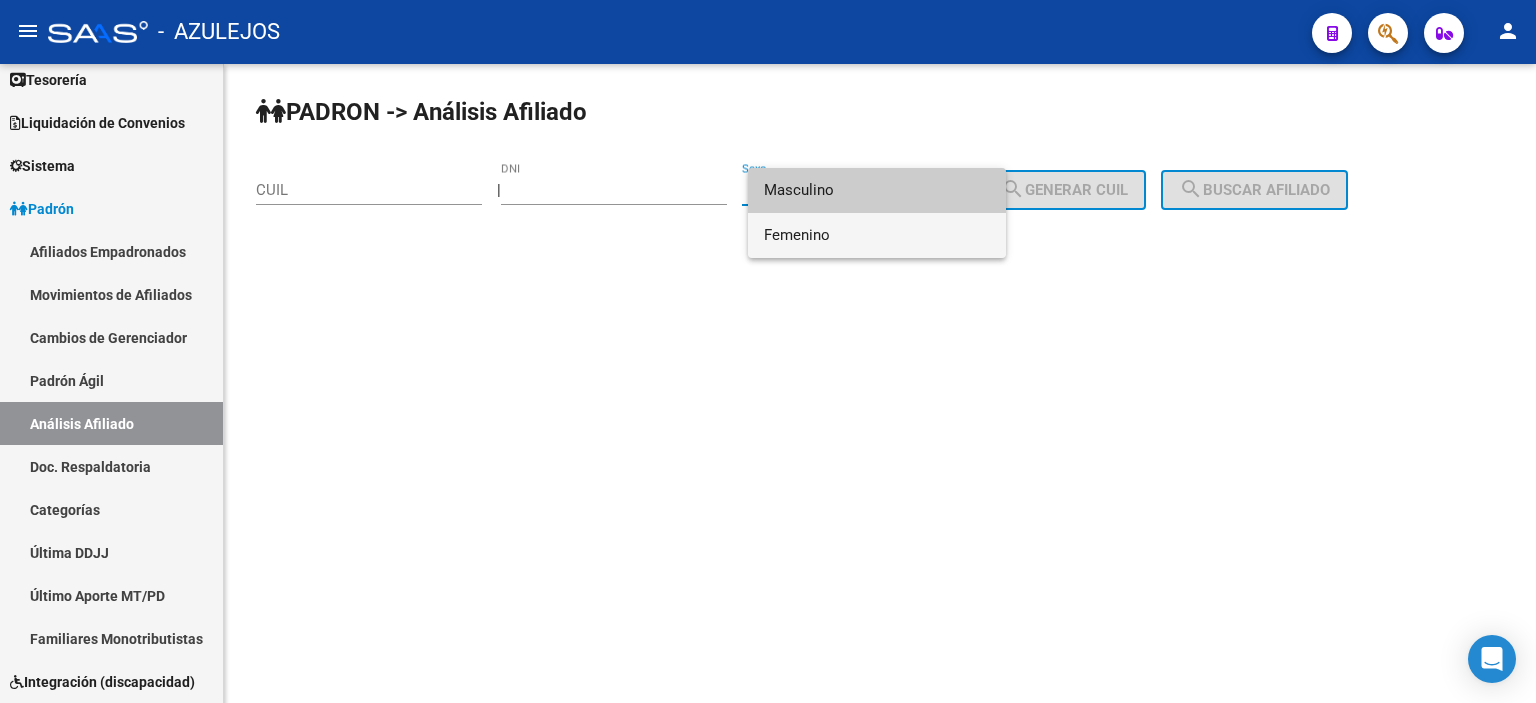 click on "Femenino" at bounding box center [877, 235] 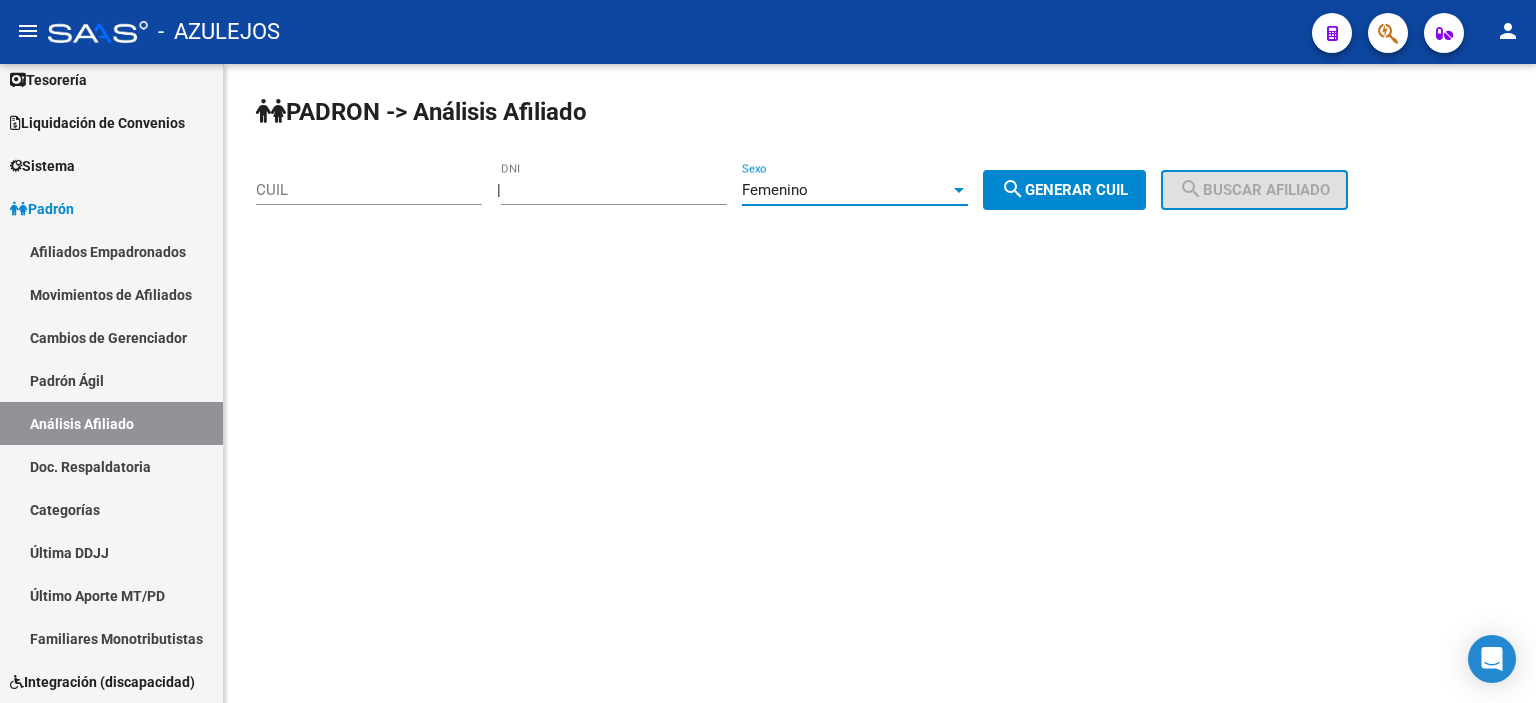 click on "search  Generar CUIL" 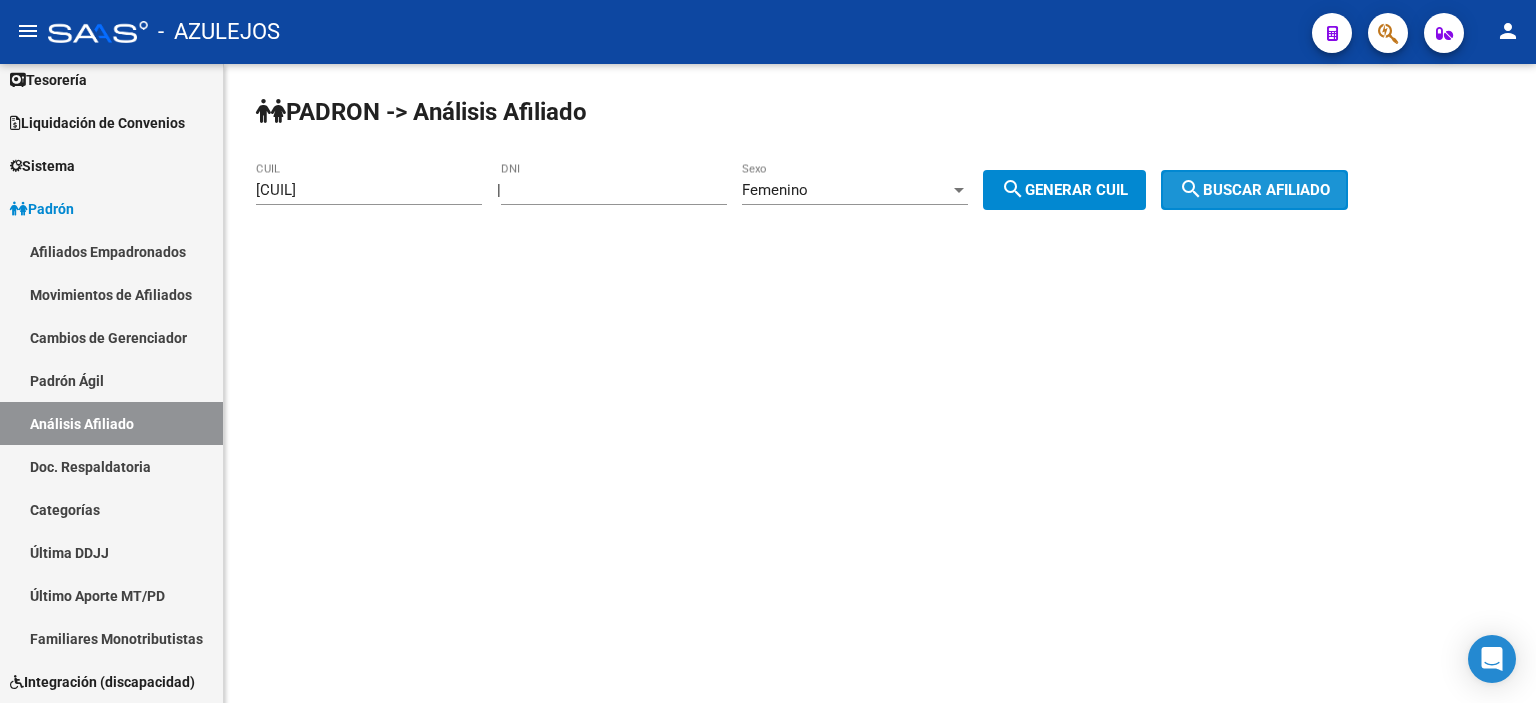 click on "search  Buscar afiliado" 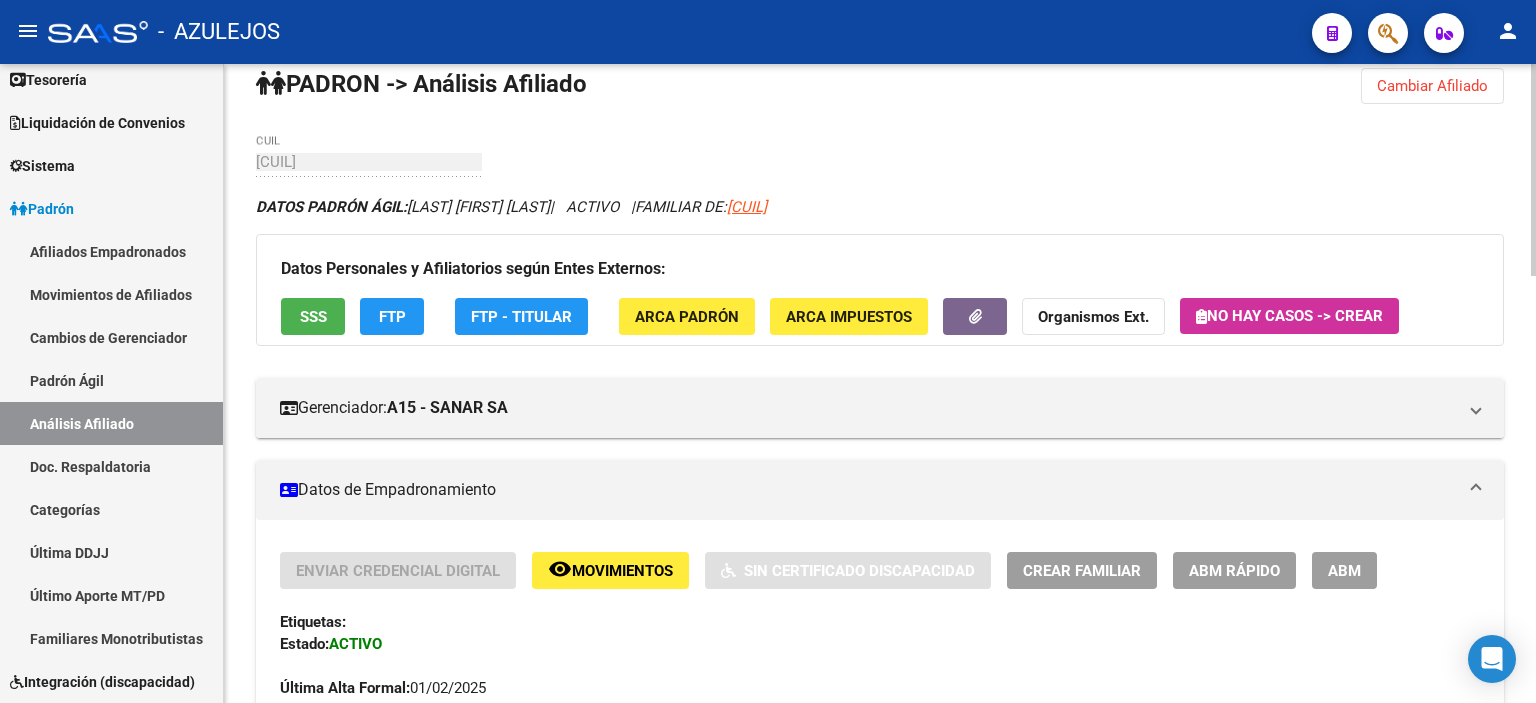 scroll, scrollTop: 0, scrollLeft: 0, axis: both 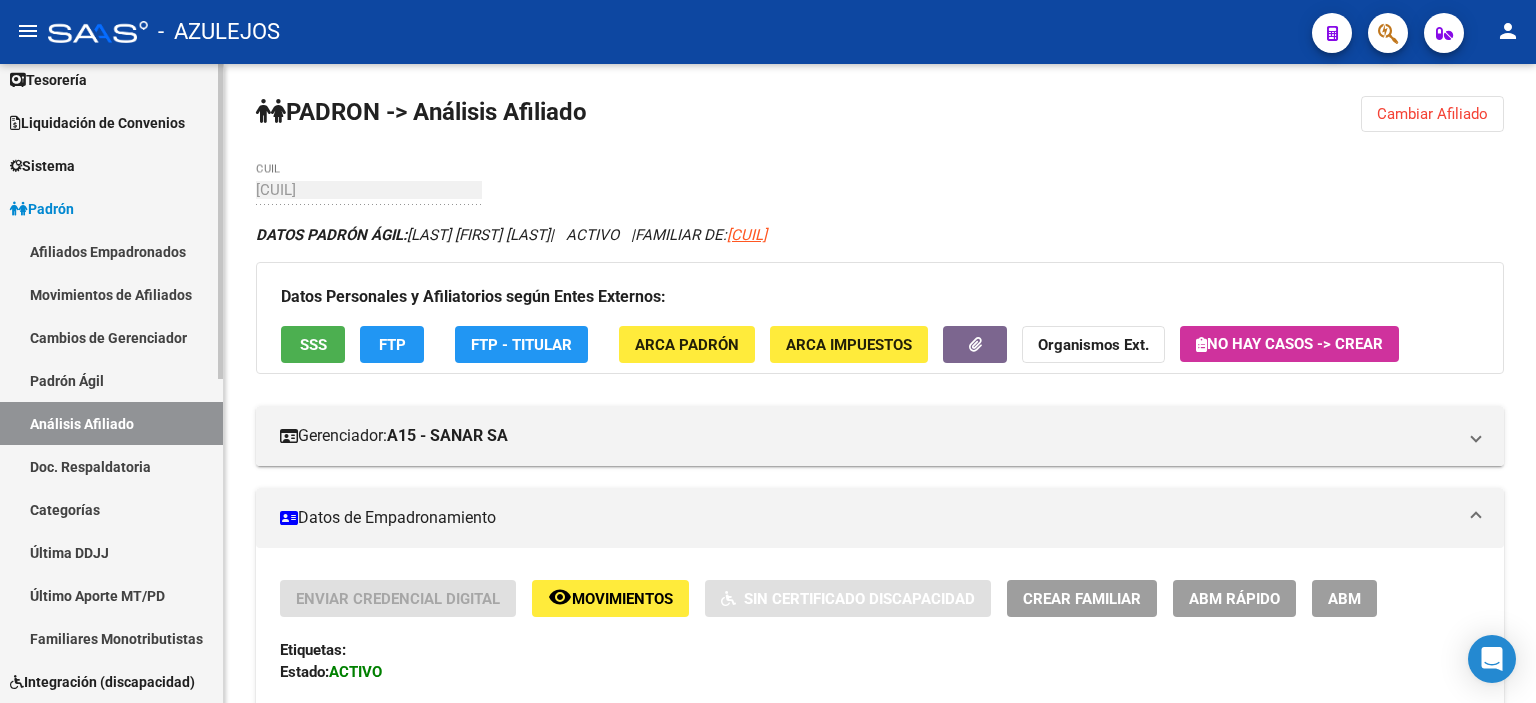 click on "Padrón Ágil" at bounding box center (111, 380) 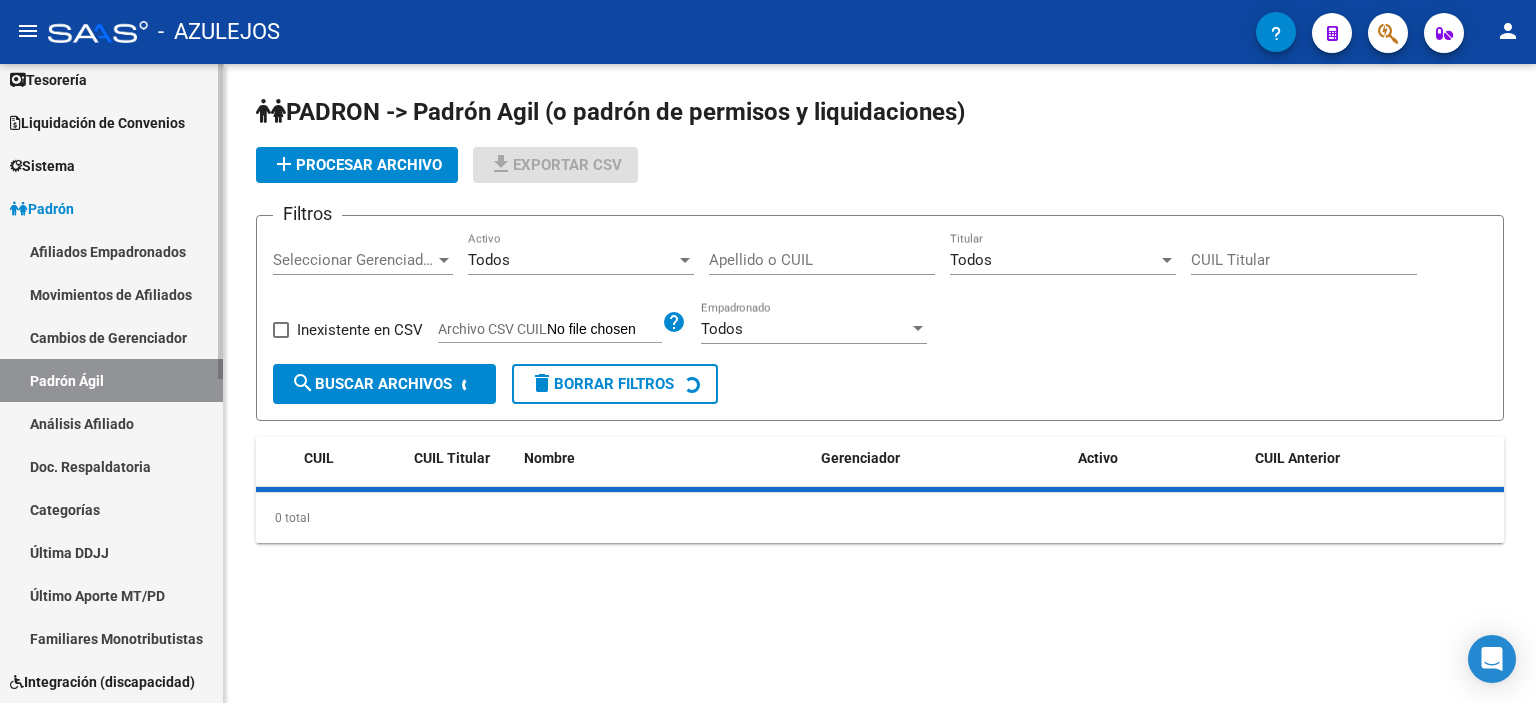 click on "Análisis Afiliado" at bounding box center (111, 423) 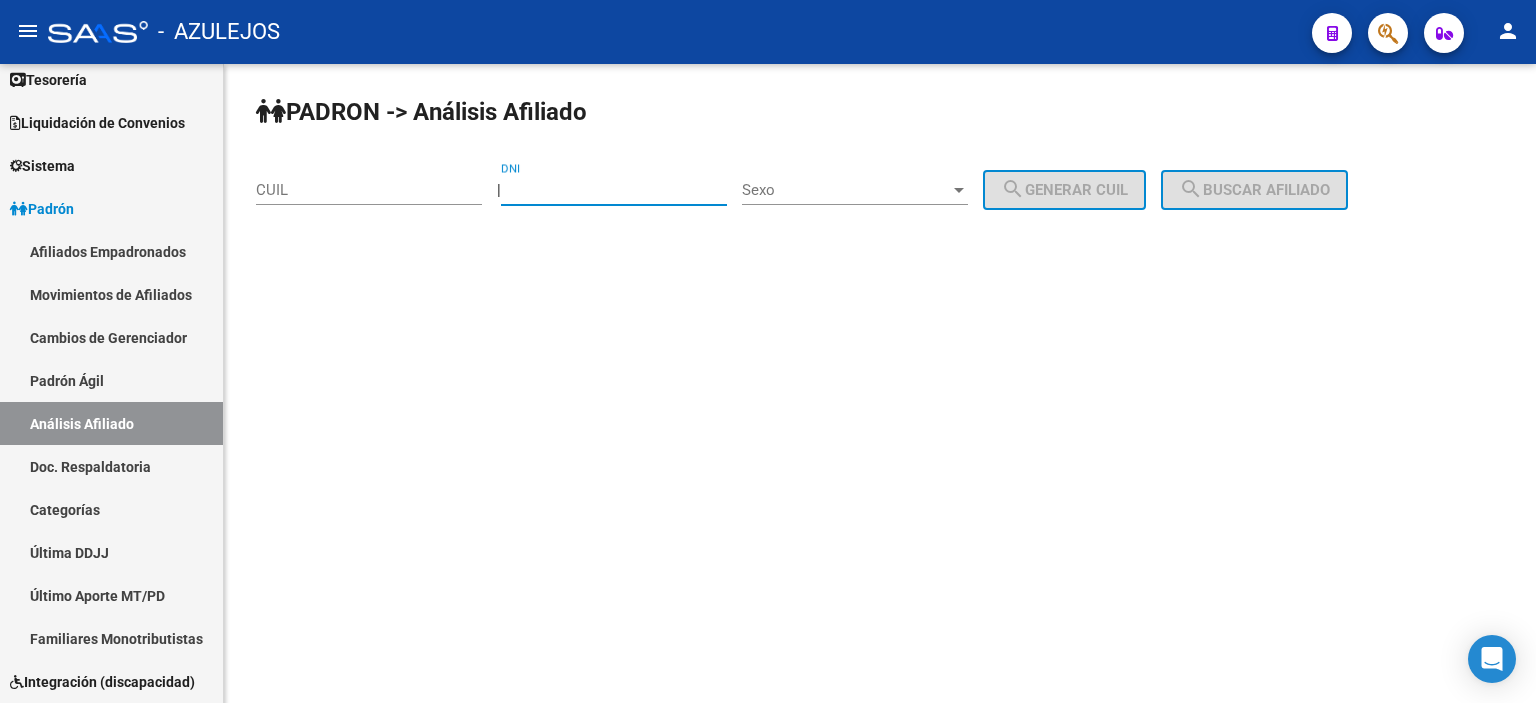 click on "DNI" at bounding box center [614, 190] 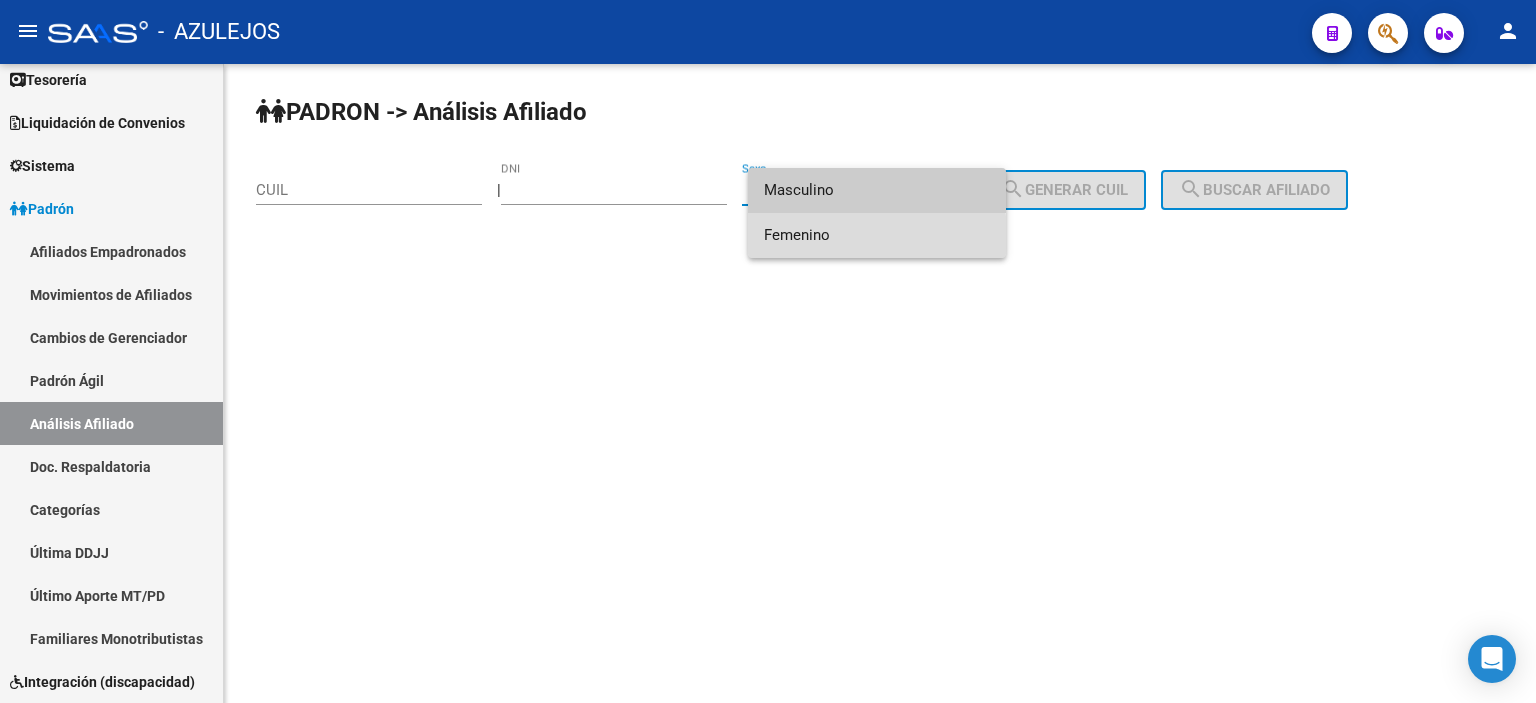 drag, startPoint x: 808, startPoint y: 236, endPoint x: 1051, endPoint y: 204, distance: 245.09795 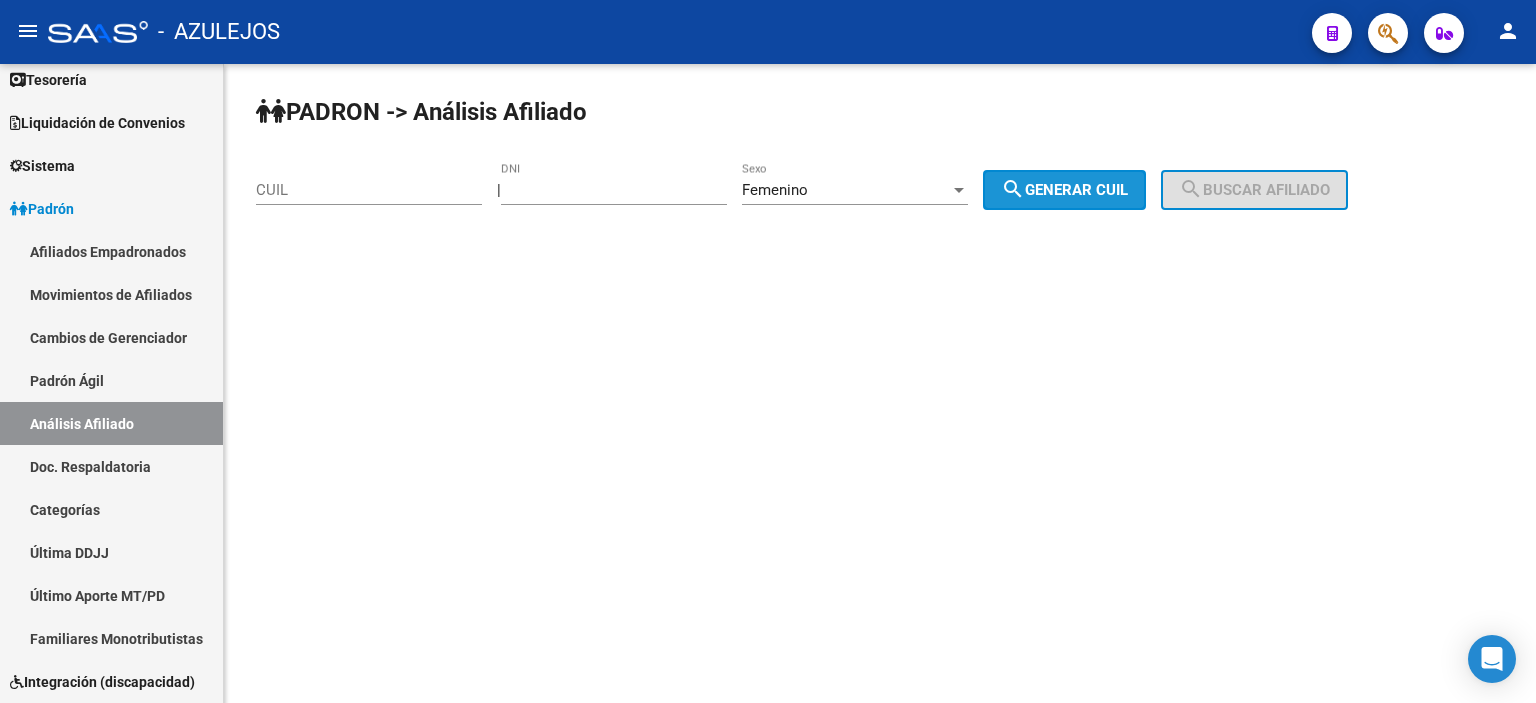 drag, startPoint x: 1082, startPoint y: 203, endPoint x: 1188, endPoint y: 181, distance: 108.25895 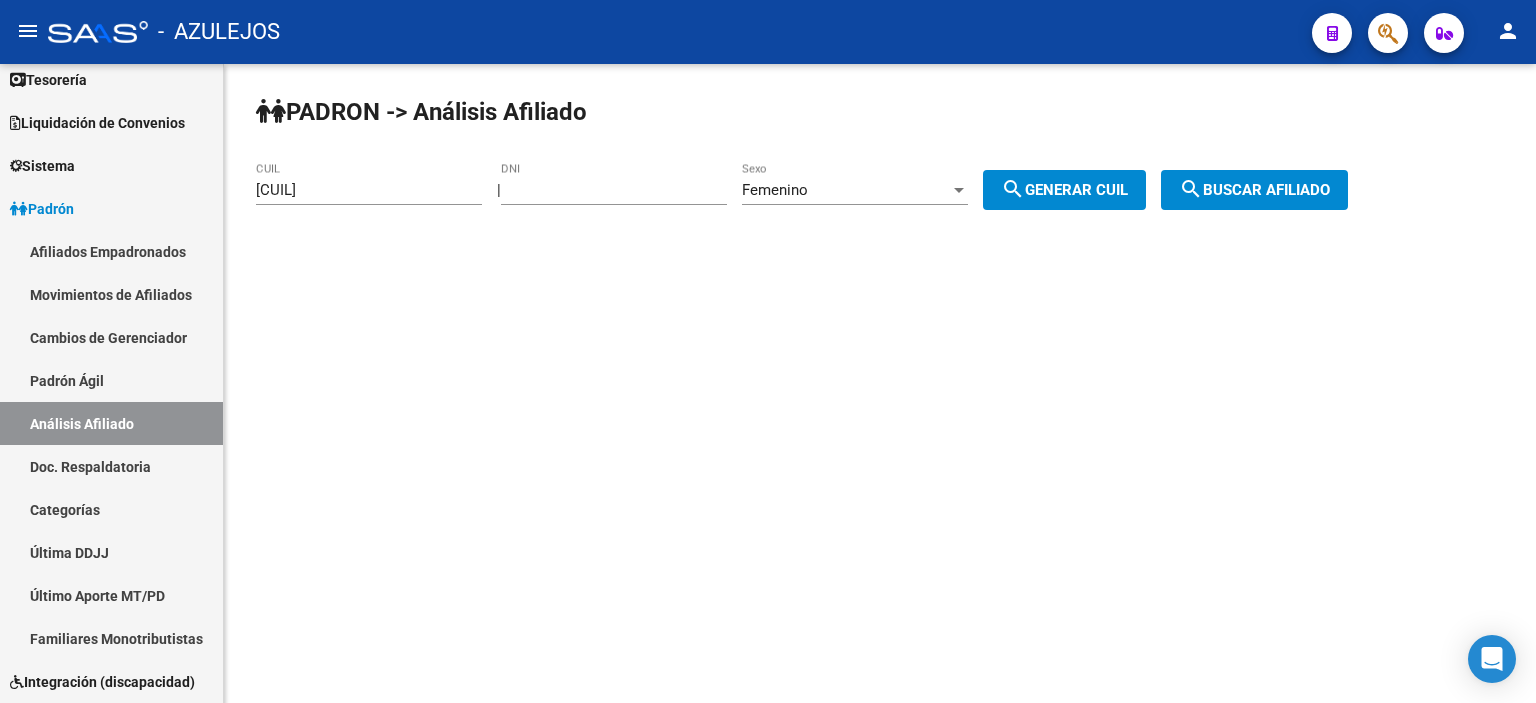 click on "search" 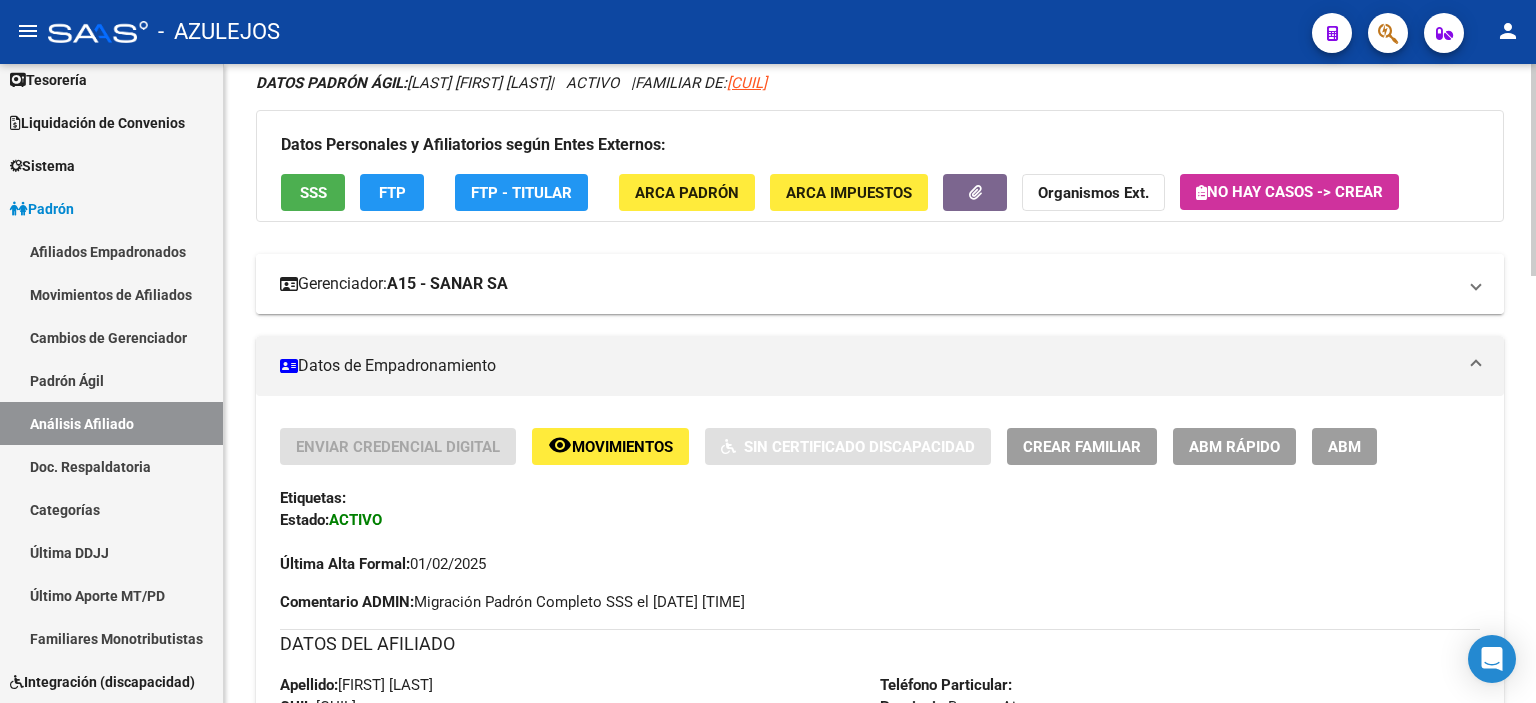 scroll, scrollTop: 200, scrollLeft: 0, axis: vertical 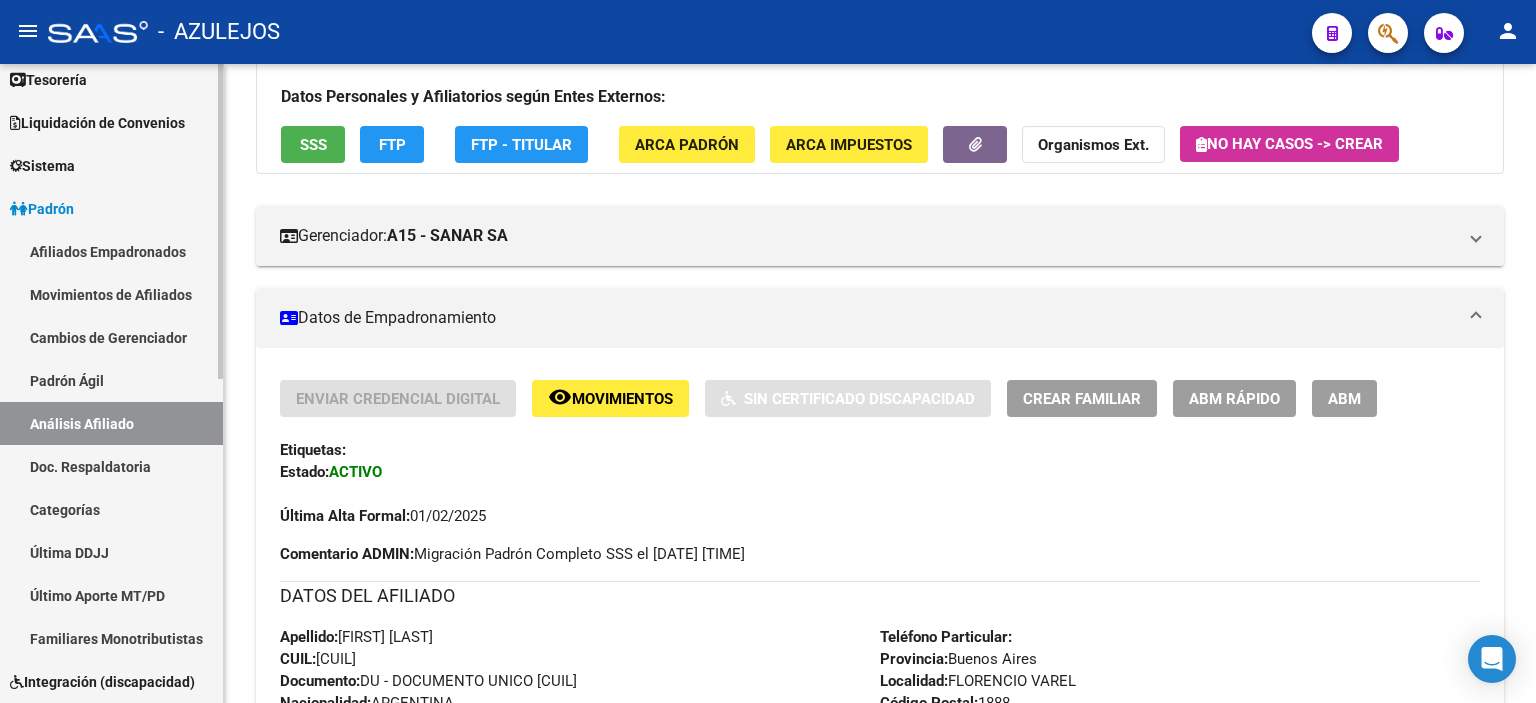 click on "Padrón Ágil" at bounding box center (111, 380) 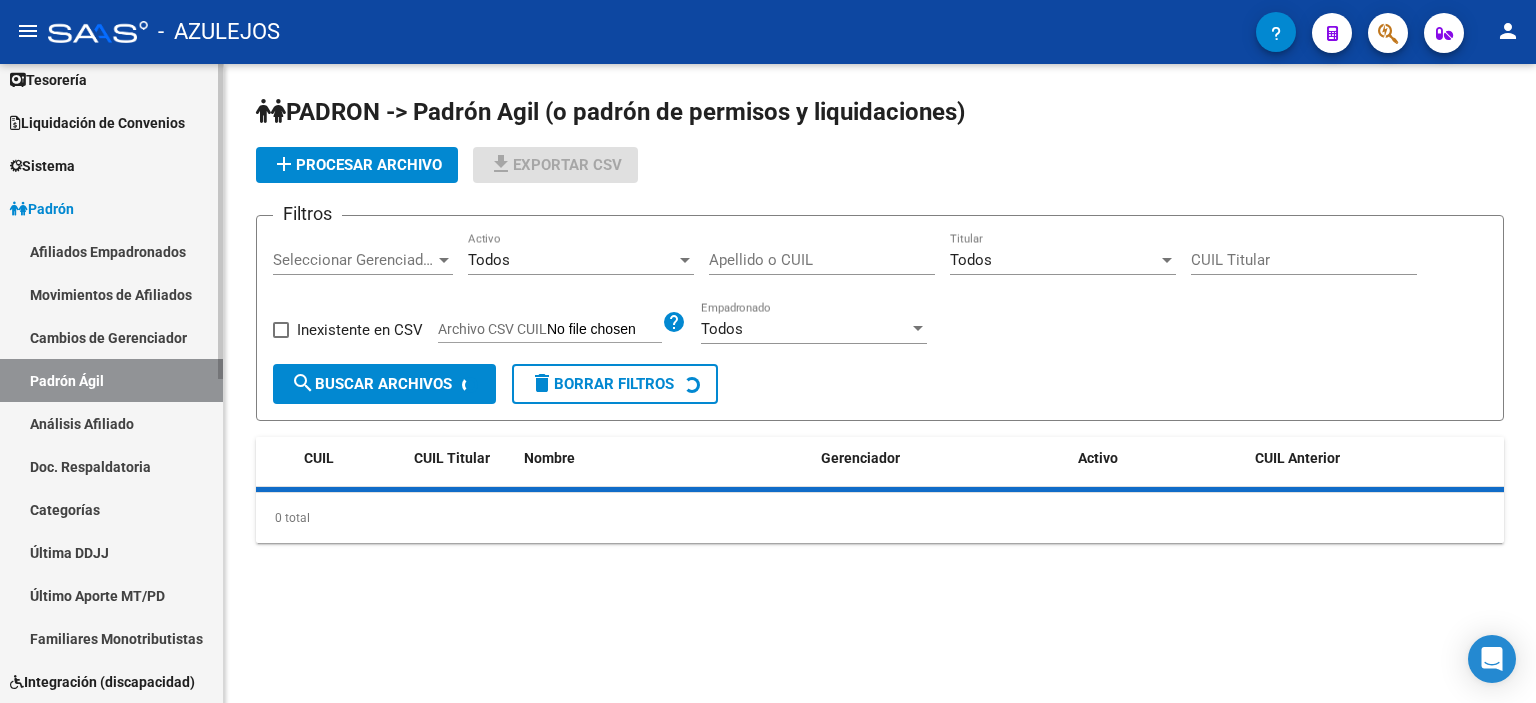 scroll, scrollTop: 0, scrollLeft: 0, axis: both 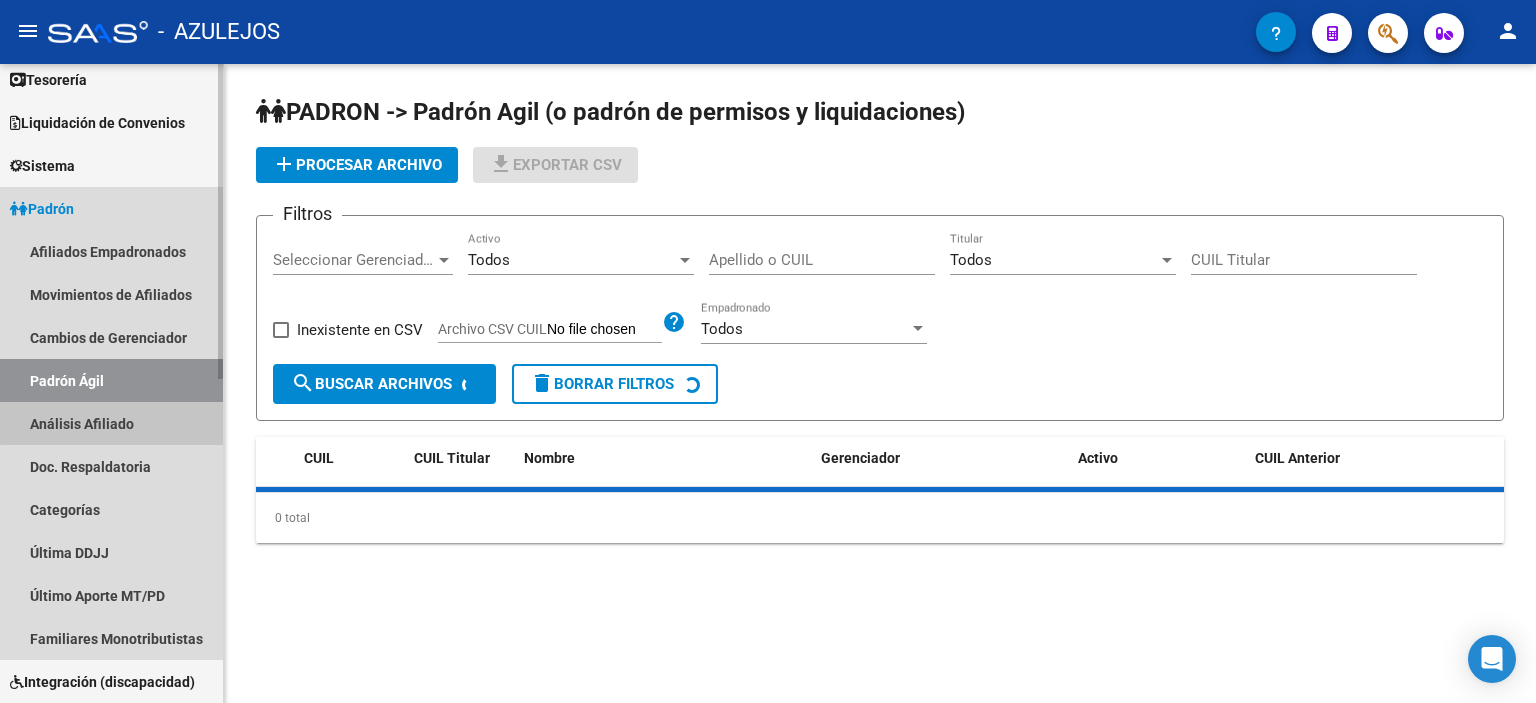 click on "Análisis Afiliado" at bounding box center (111, 423) 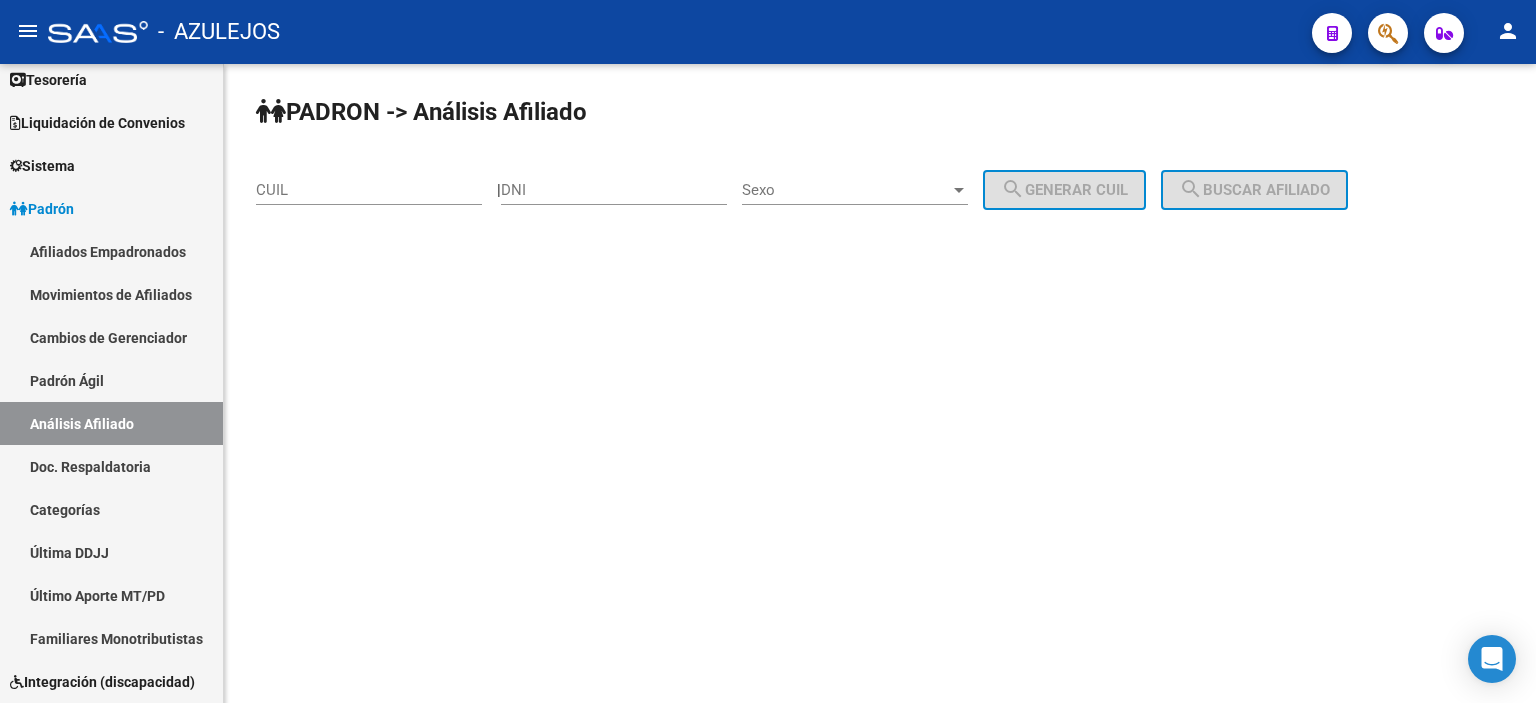 click on "DNI" at bounding box center [614, 190] 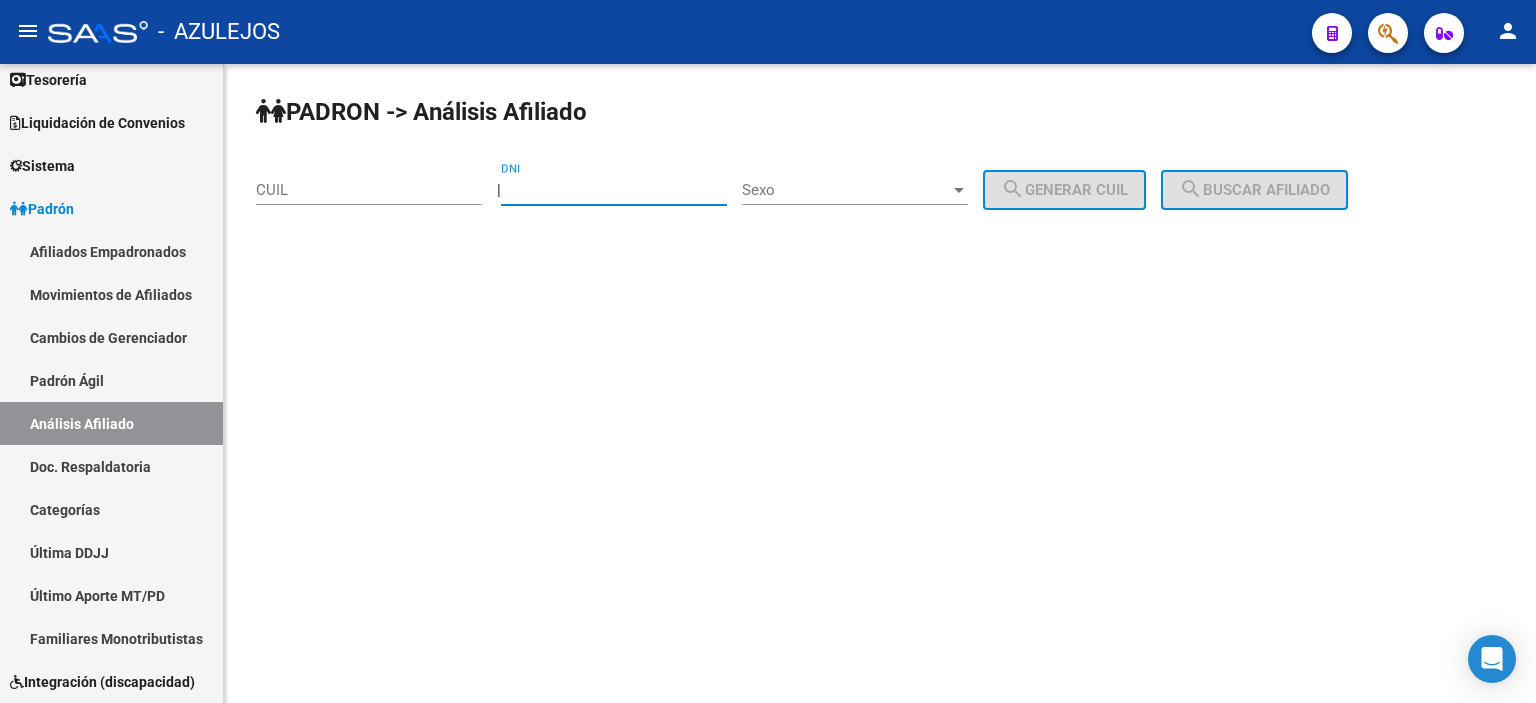 type on "[CUIL]" 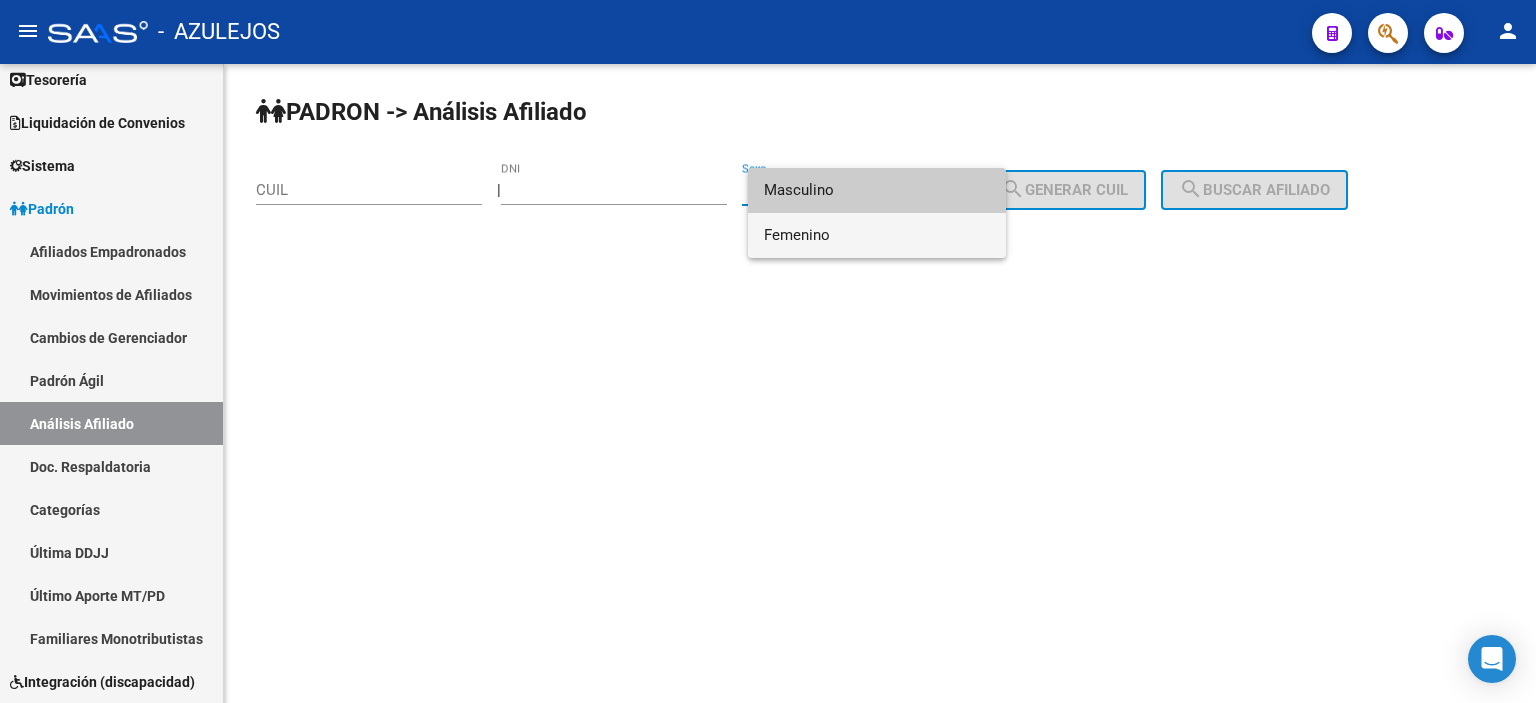 click on "Femenino" at bounding box center (877, 235) 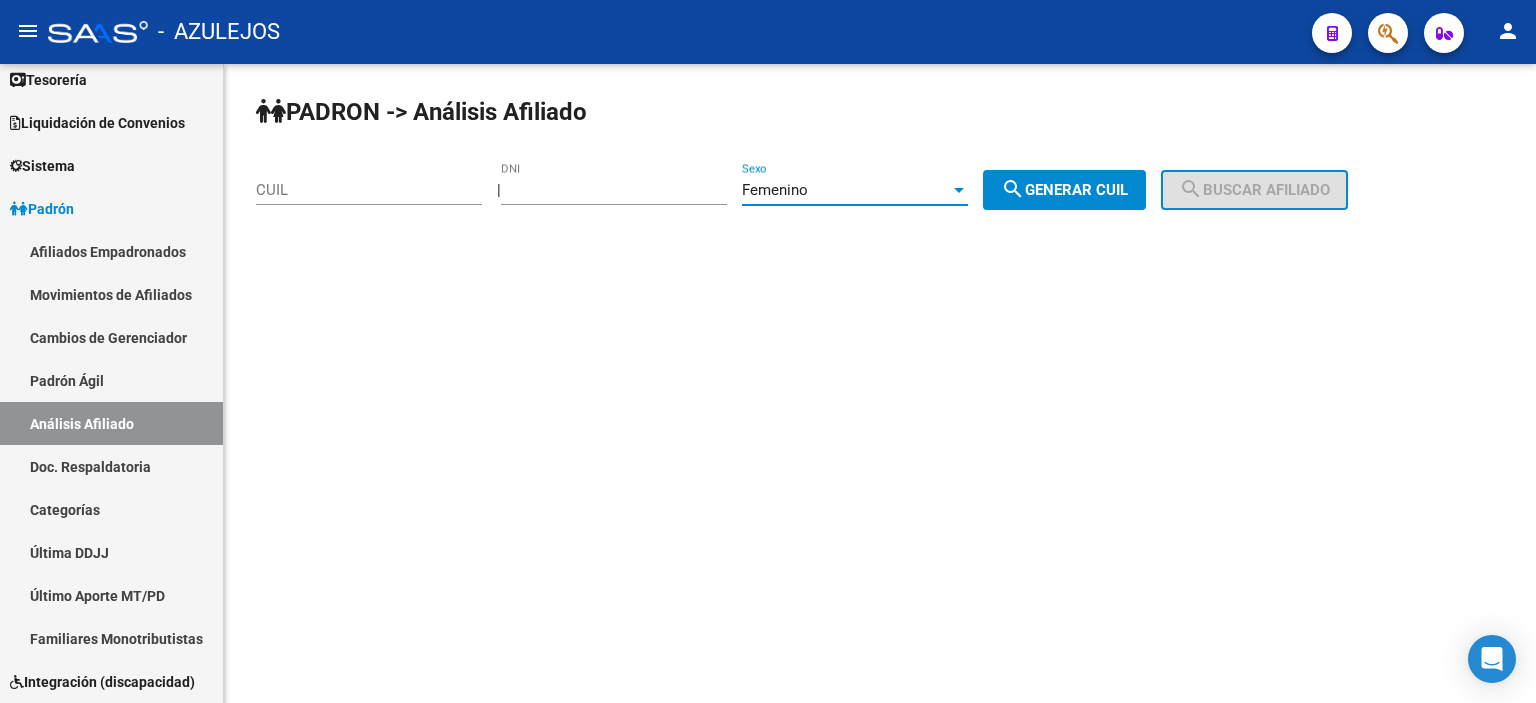 click on "PADRON -> Análisis Afiliado CUIL    |    [CUIL] DNI Femenino Sexo search  Generar CUIL  search  Buscar afiliado" 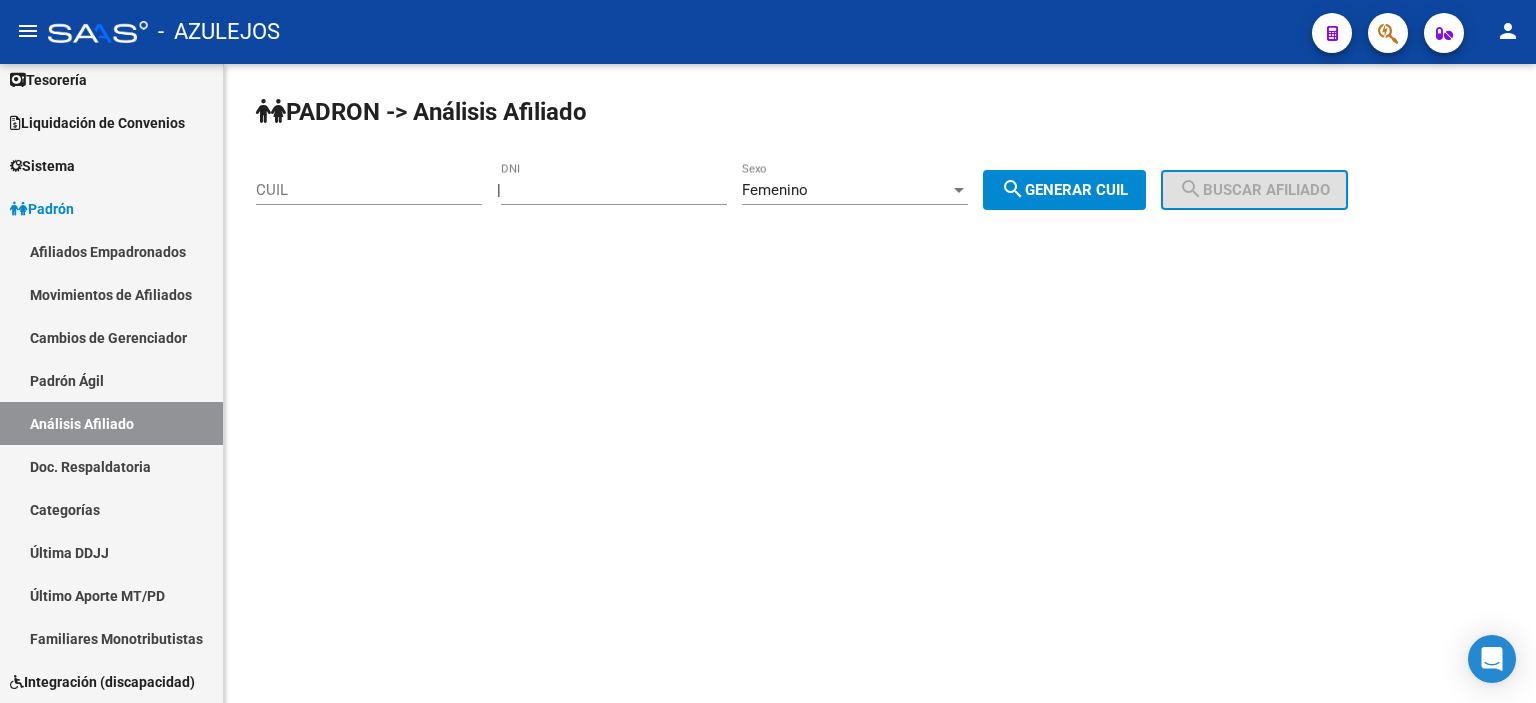 click on "search  Generar CUIL" 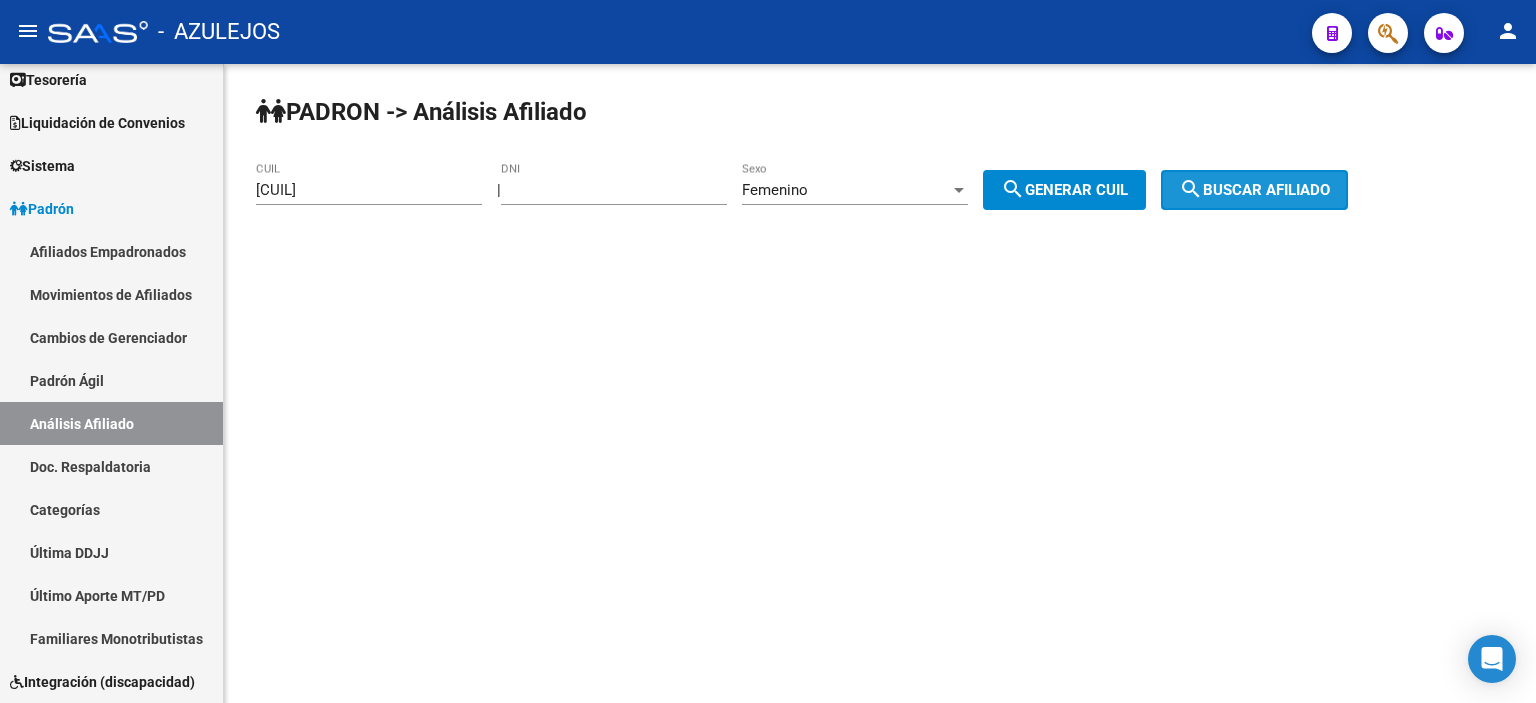 click on "search  Buscar afiliado" 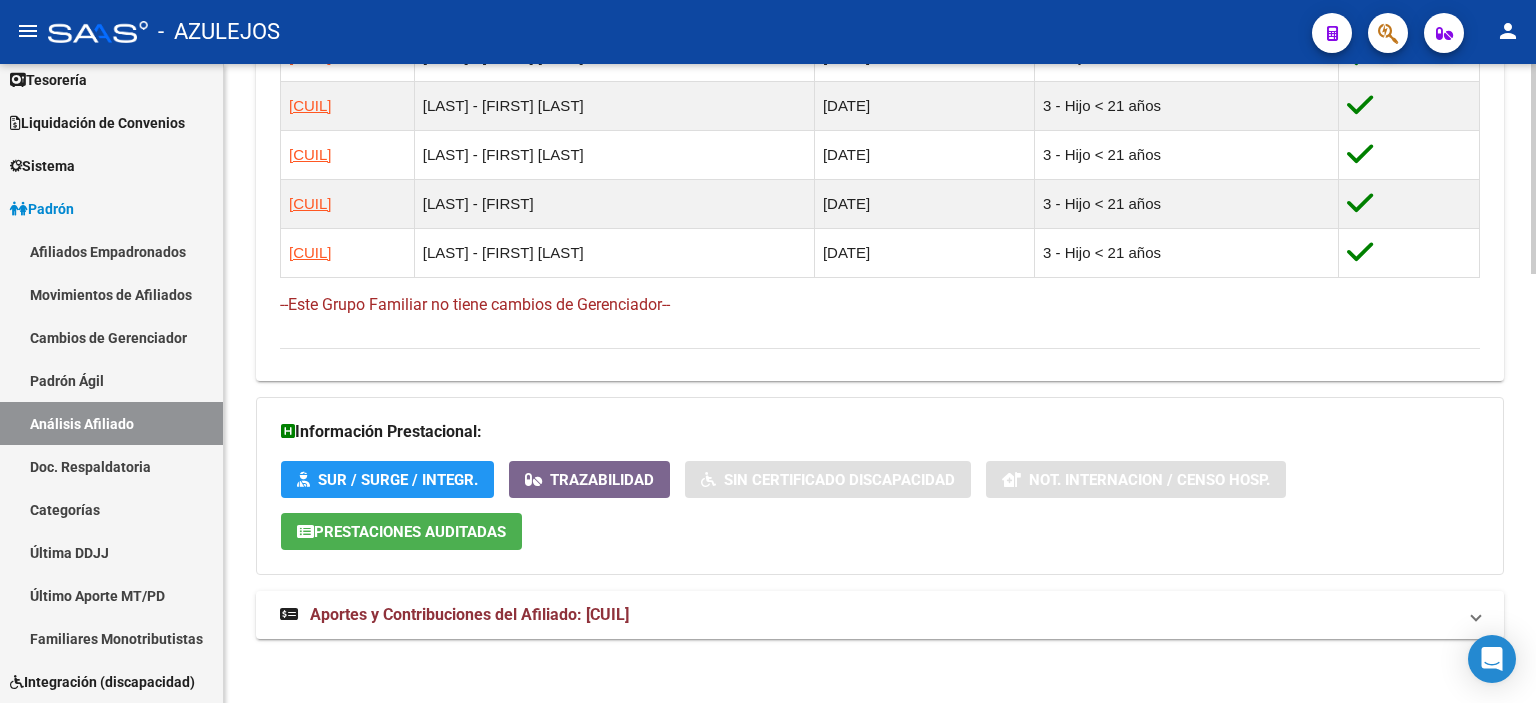 scroll, scrollTop: 1302, scrollLeft: 0, axis: vertical 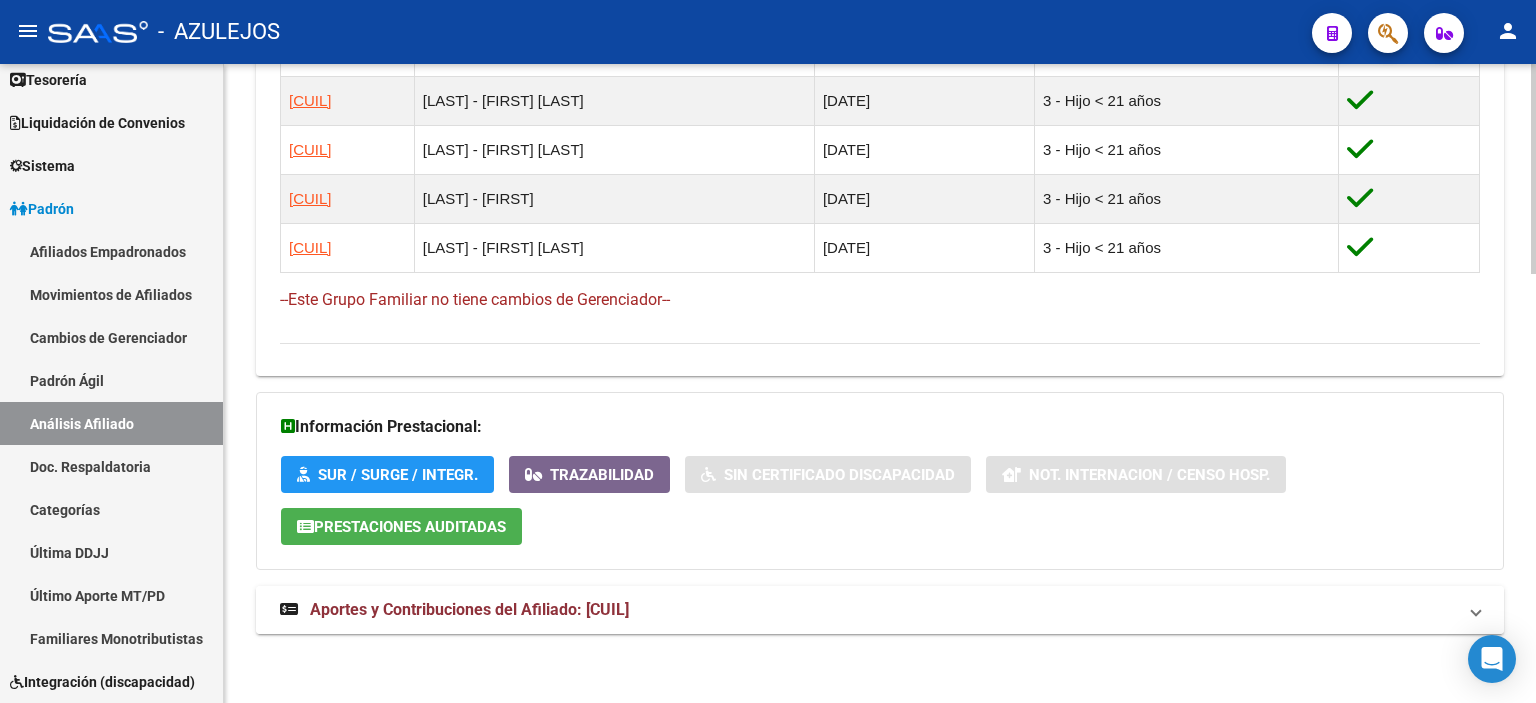 click on "Aportes y Contribuciones del Afiliado: [CUIL]" at bounding box center (880, 610) 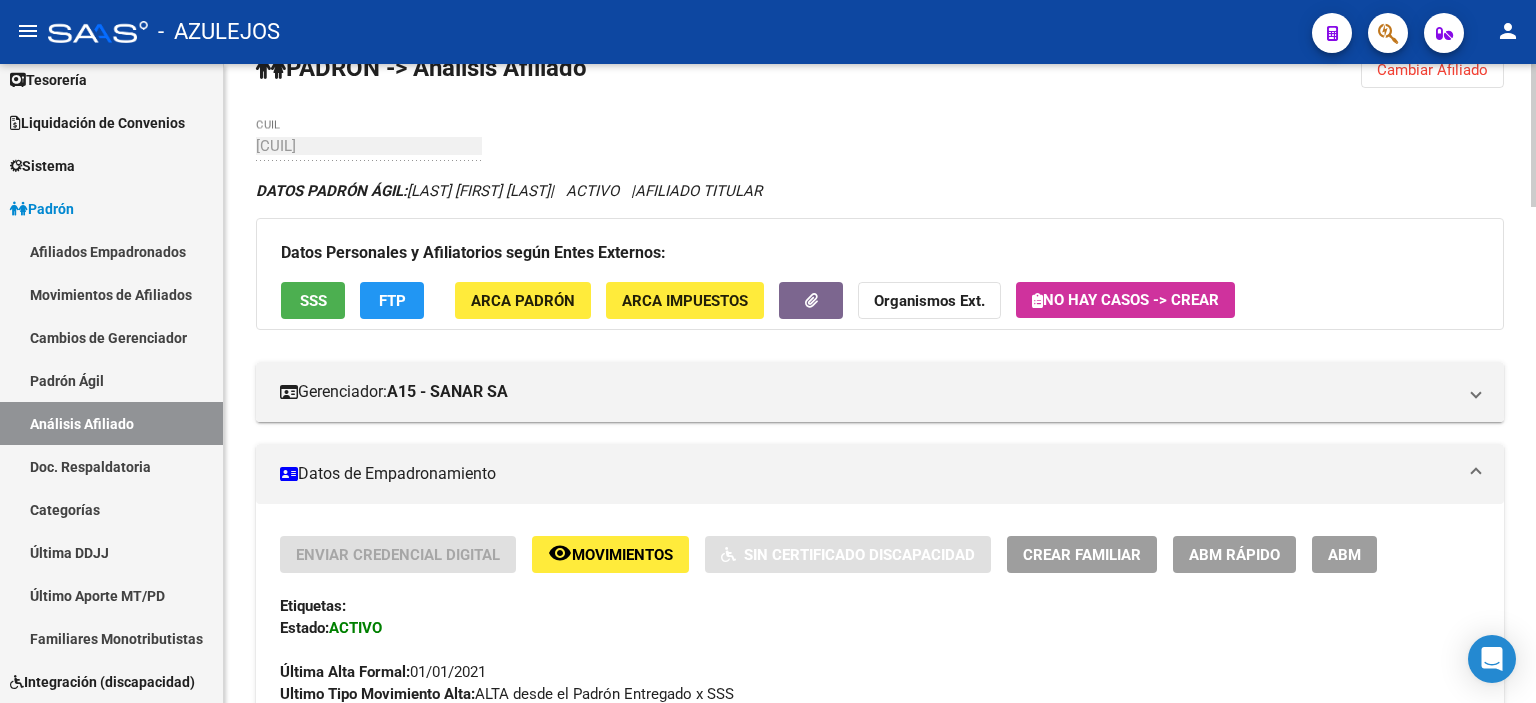 scroll, scrollTop: 0, scrollLeft: 0, axis: both 